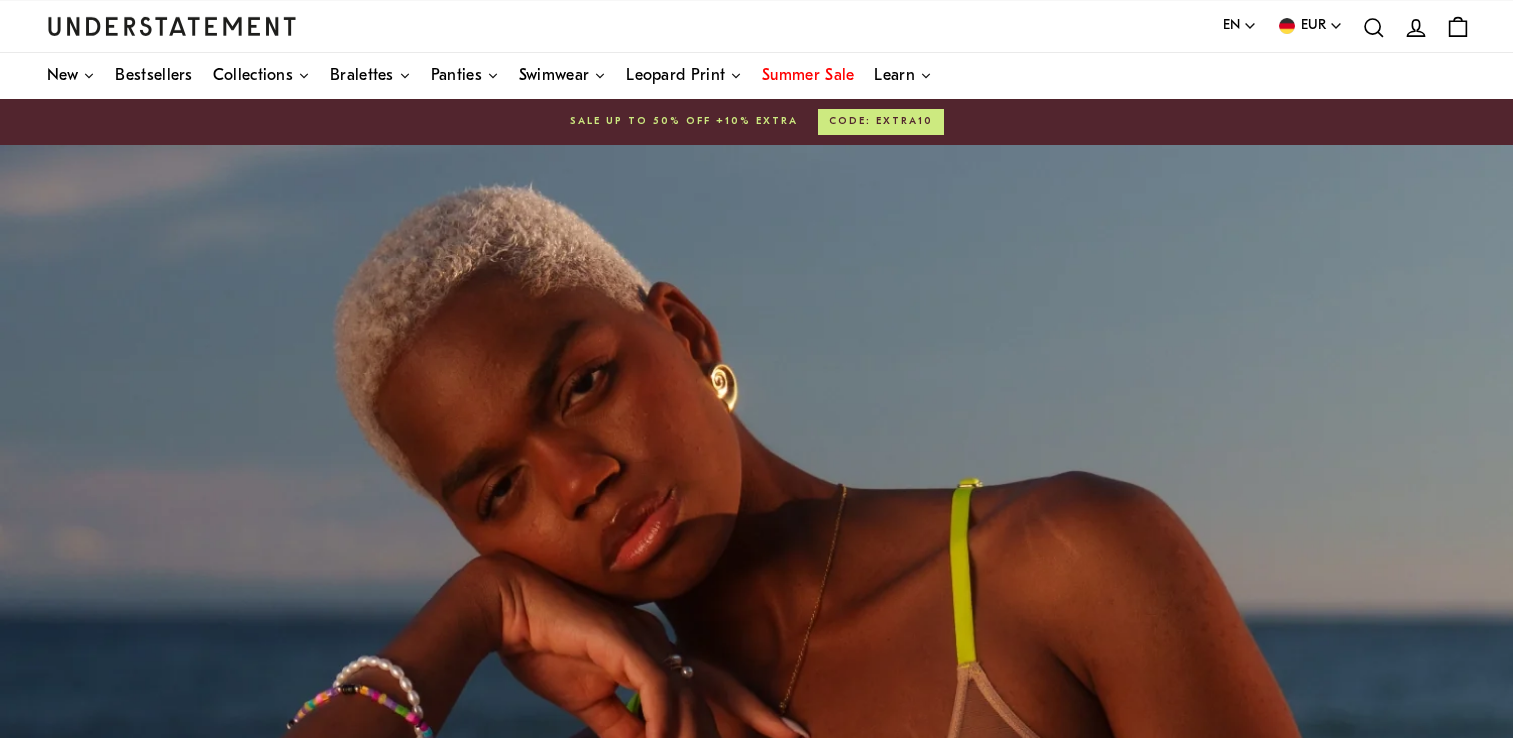 scroll, scrollTop: 0, scrollLeft: 0, axis: both 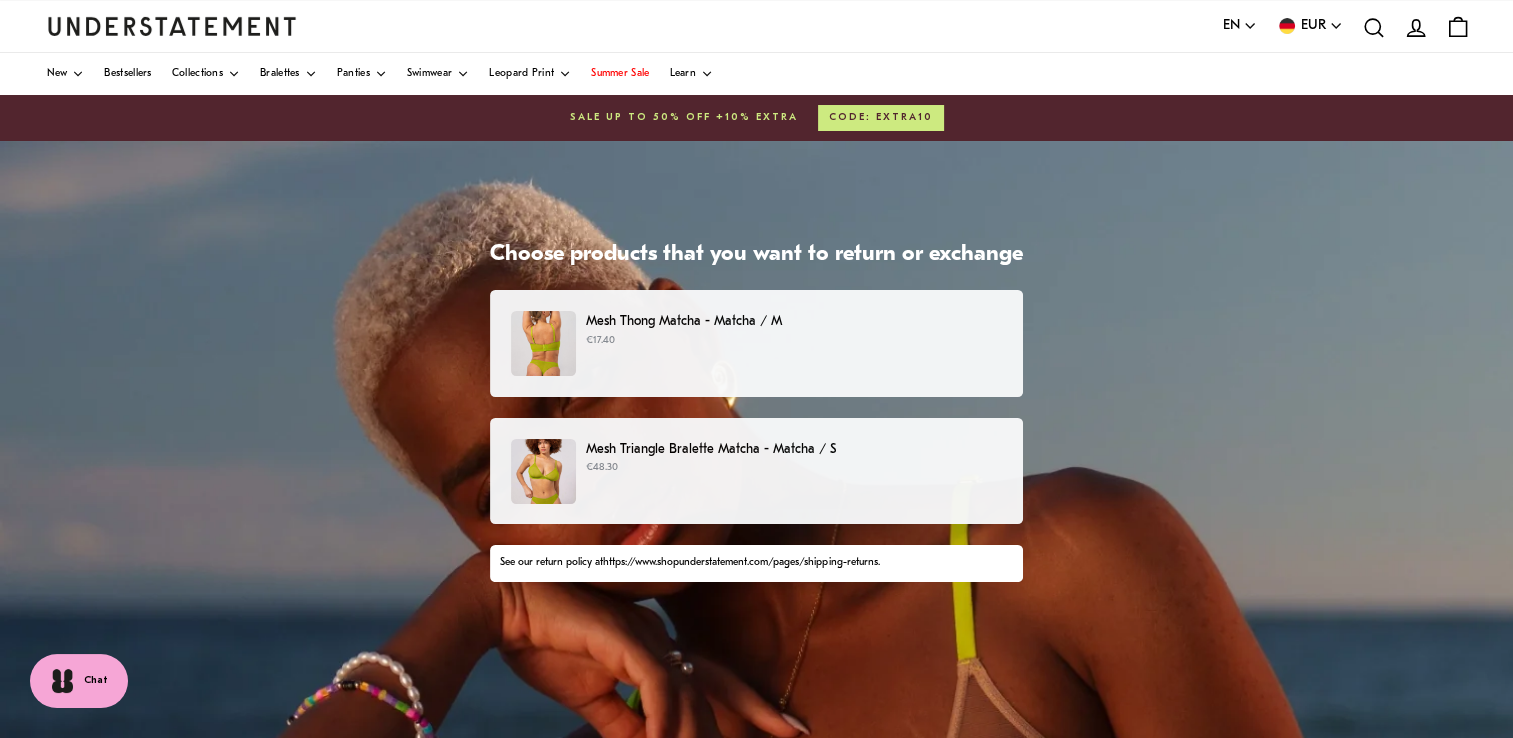 click on "Mesh Thong Matcha - Matcha / M €17.40" at bounding box center (756, 343) 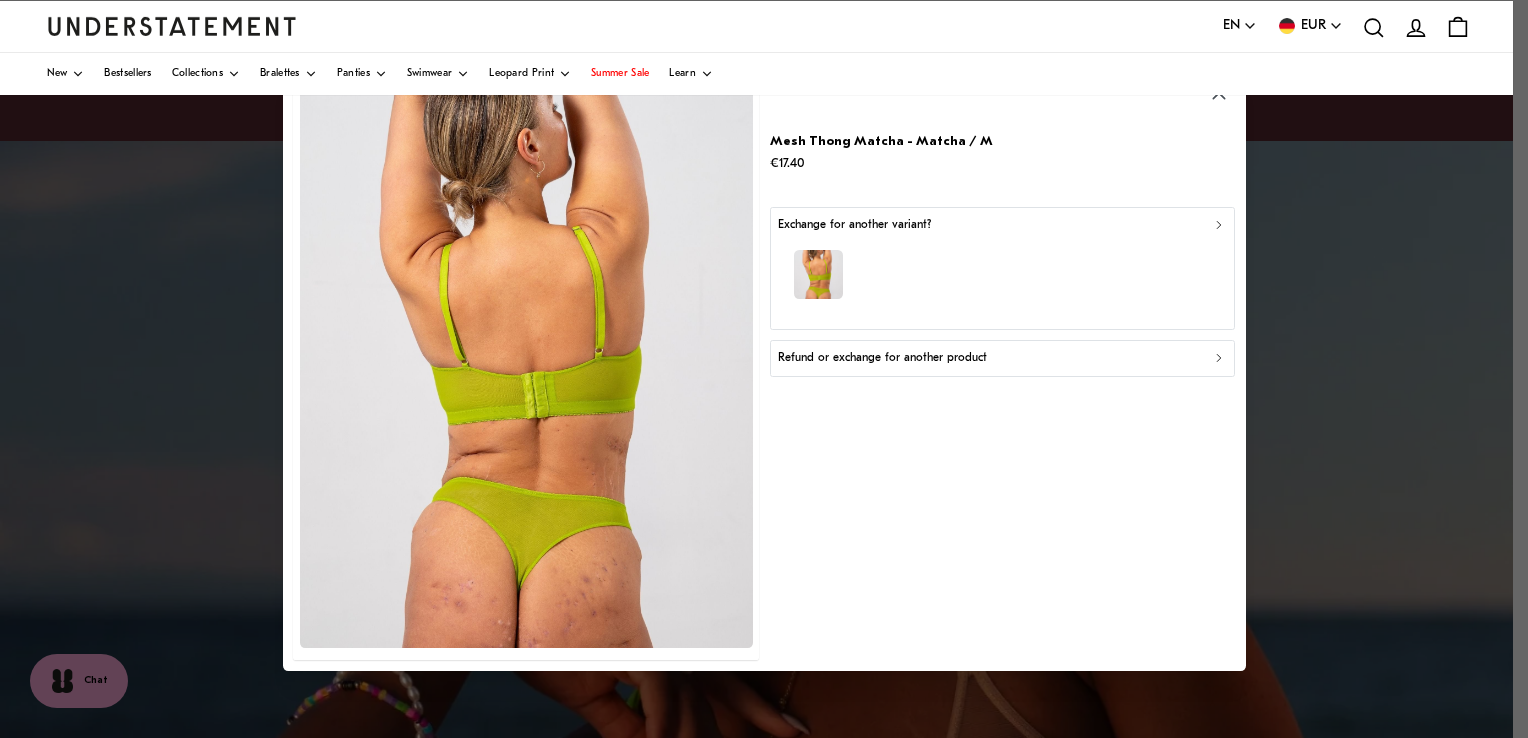 click at bounding box center [764, 369] 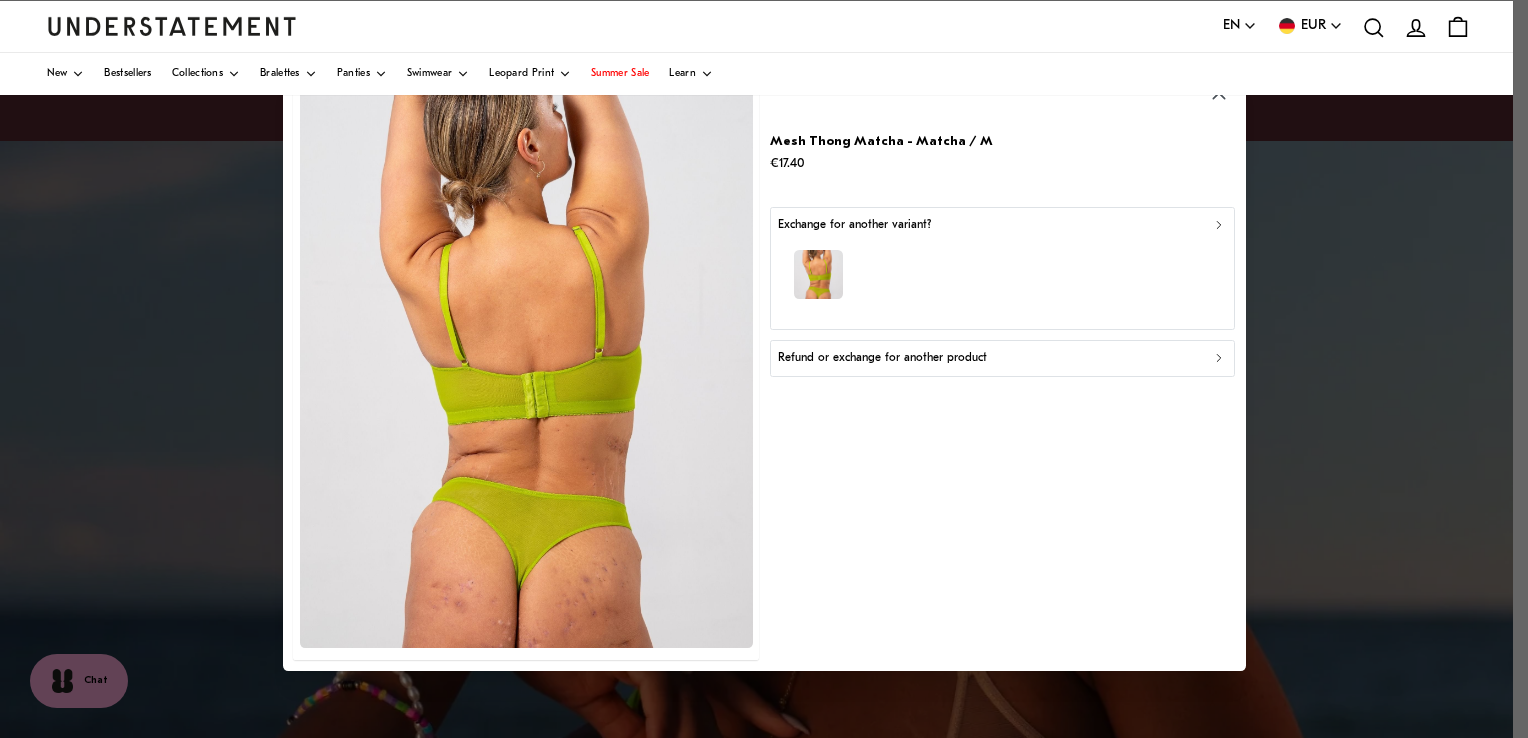 click on "Refund or exchange for another product" at bounding box center (1002, 358) 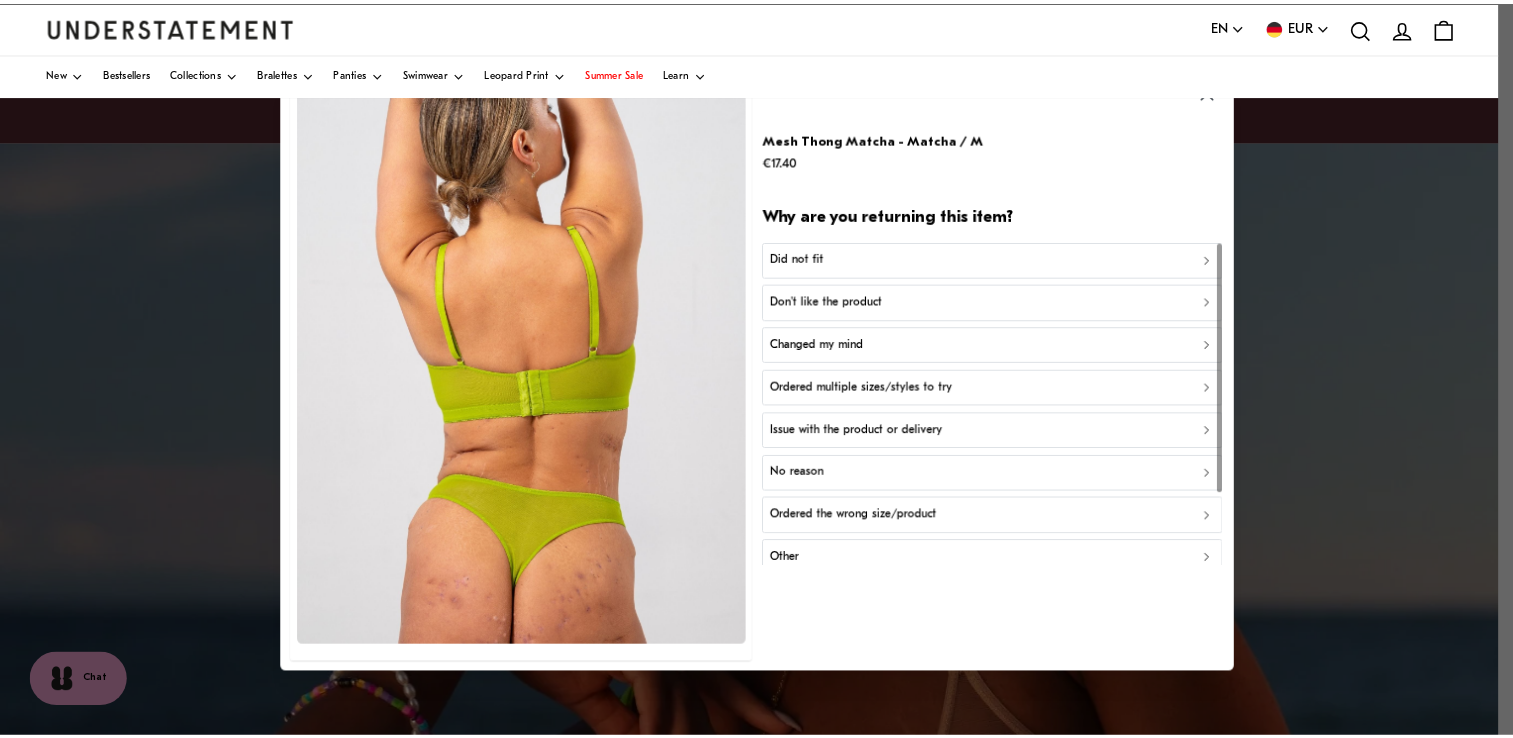 scroll, scrollTop: 92, scrollLeft: 0, axis: vertical 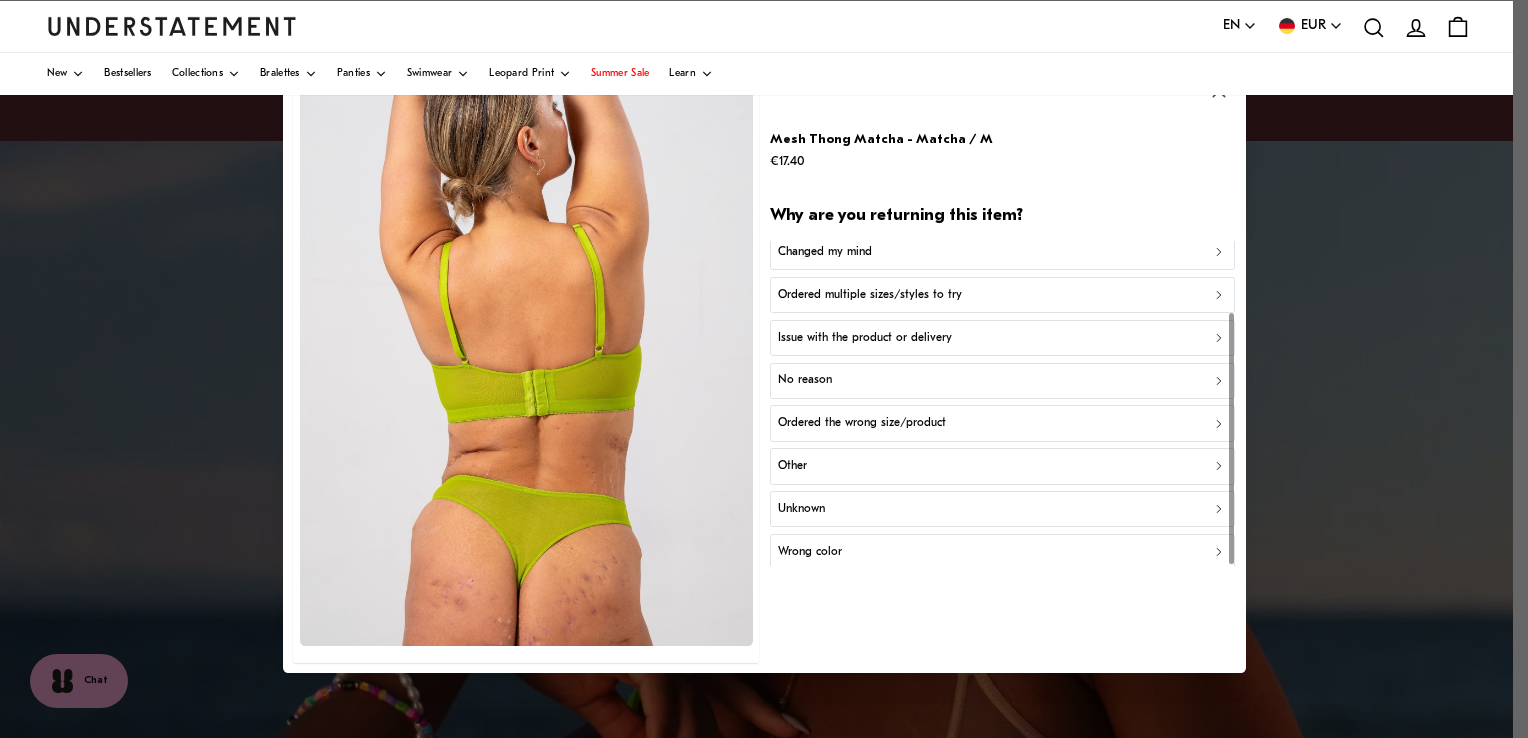 click on "Other" at bounding box center (1002, 466) 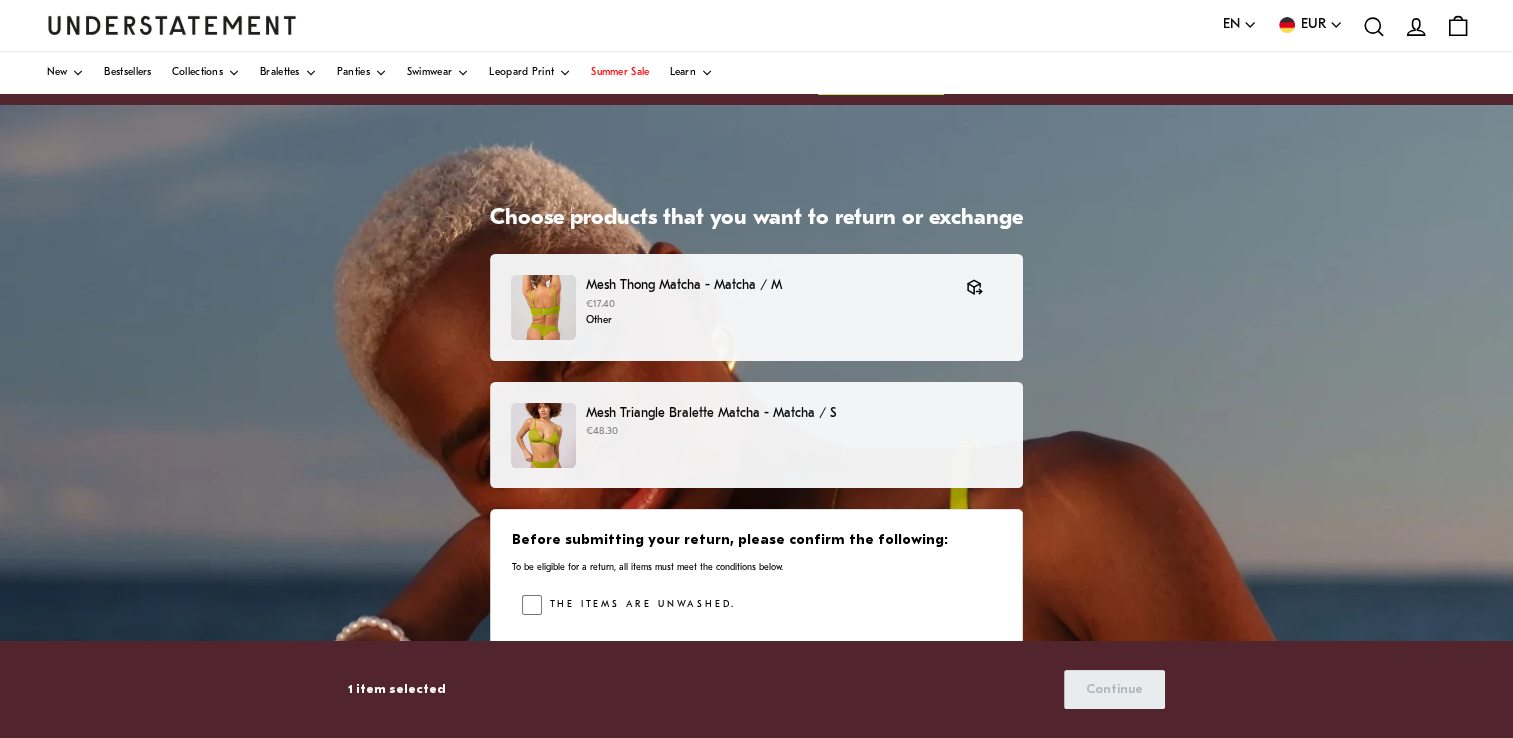 scroll, scrollTop: 38, scrollLeft: 0, axis: vertical 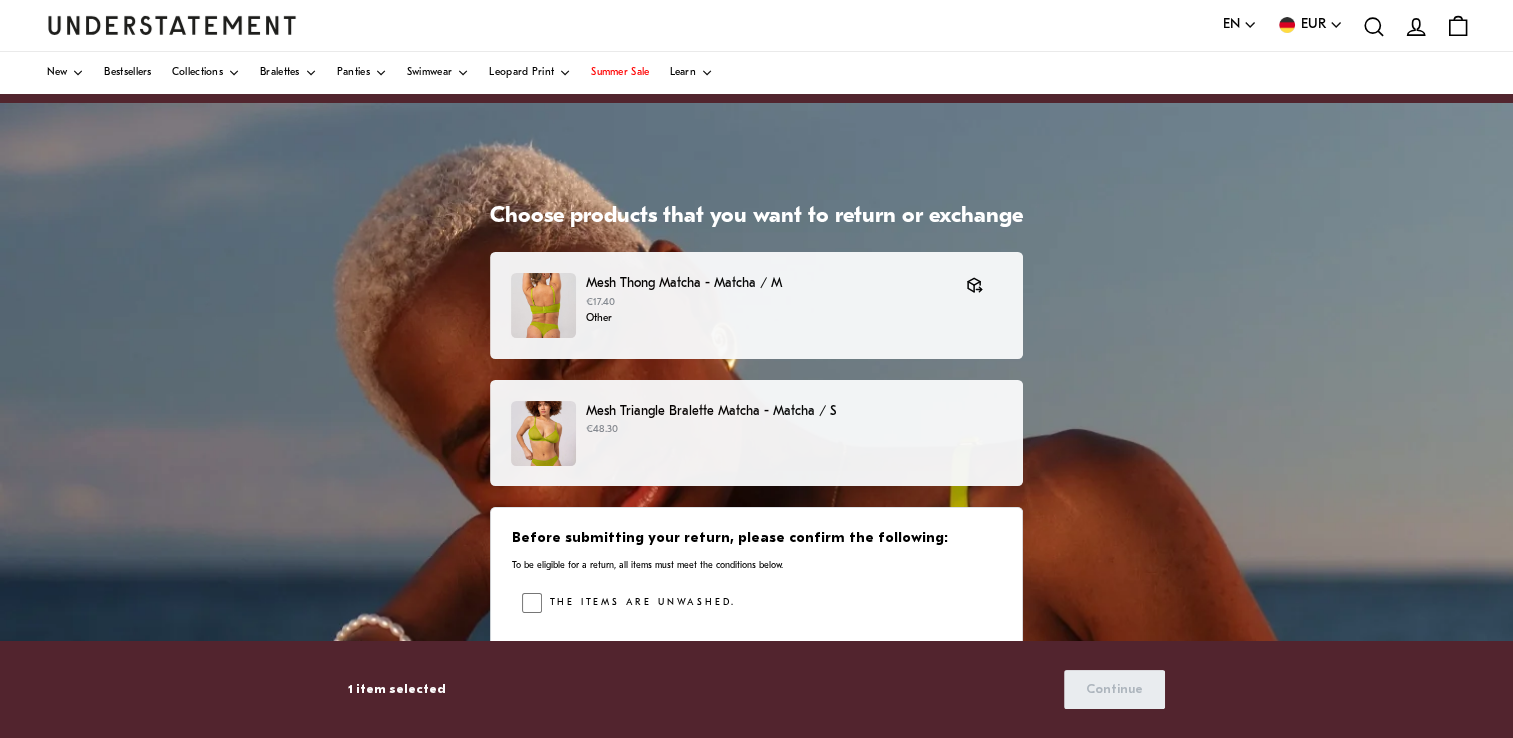 click on "€48.30" at bounding box center (794, 430) 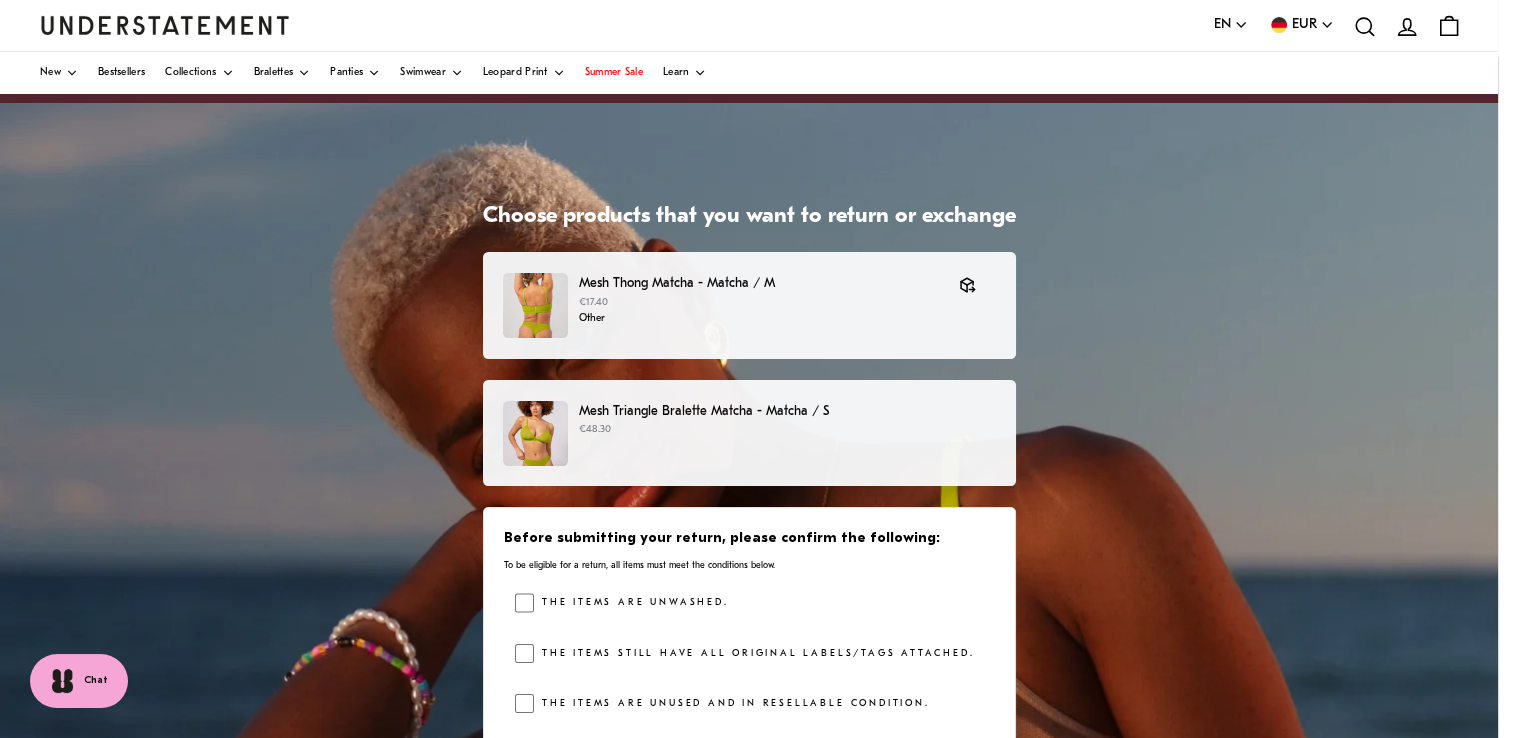 scroll, scrollTop: 0, scrollLeft: 0, axis: both 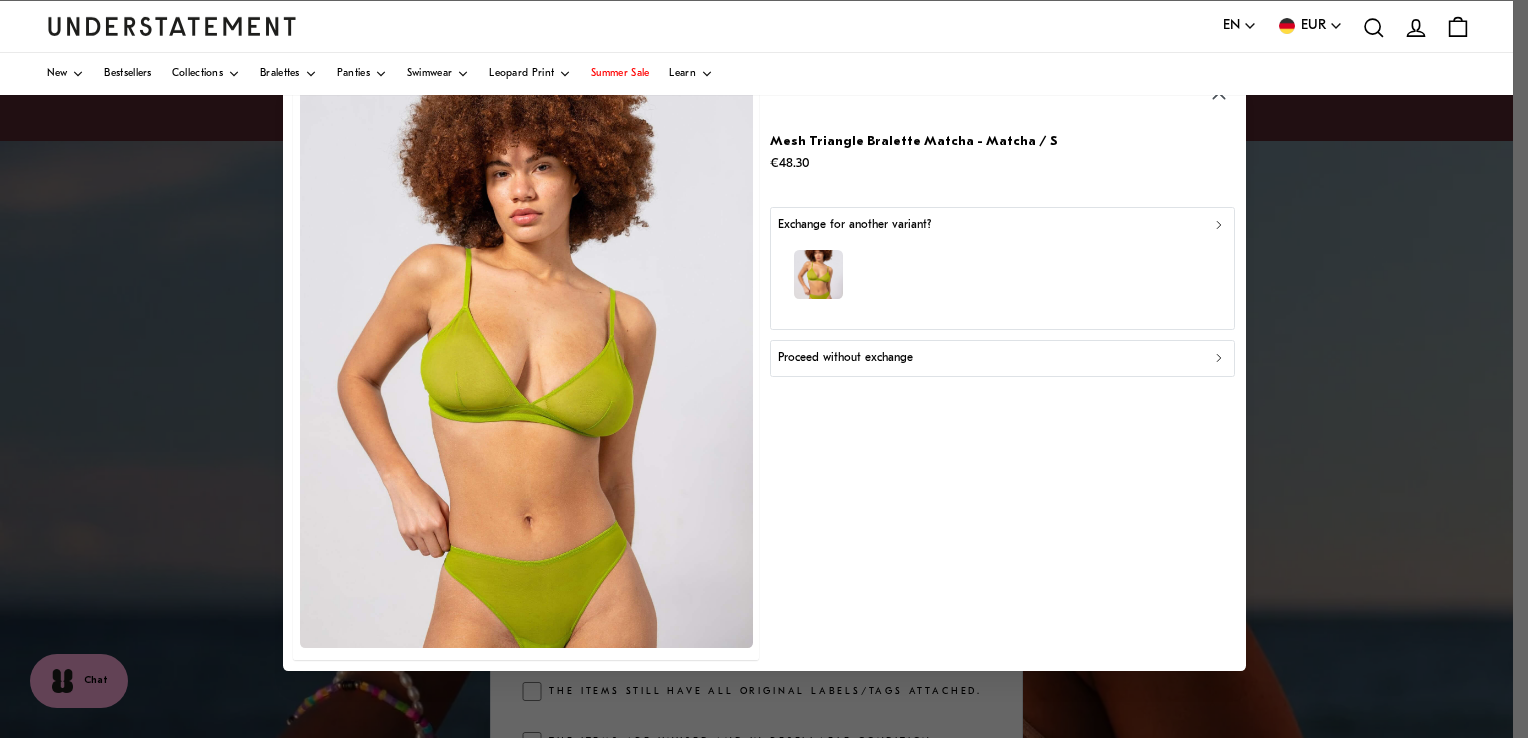 click on "Proceed without exchange" at bounding box center [1002, 358] 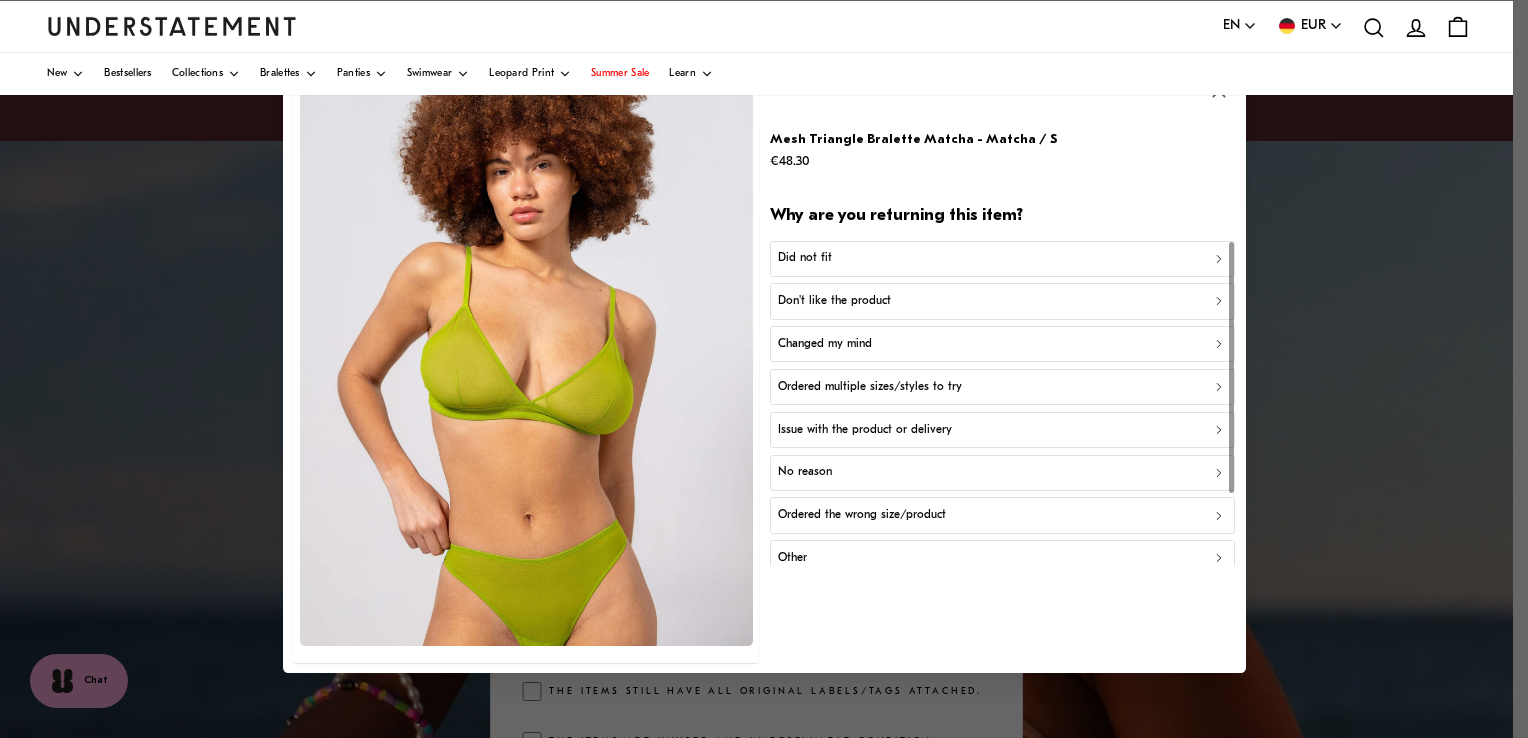 click at bounding box center [764, 369] 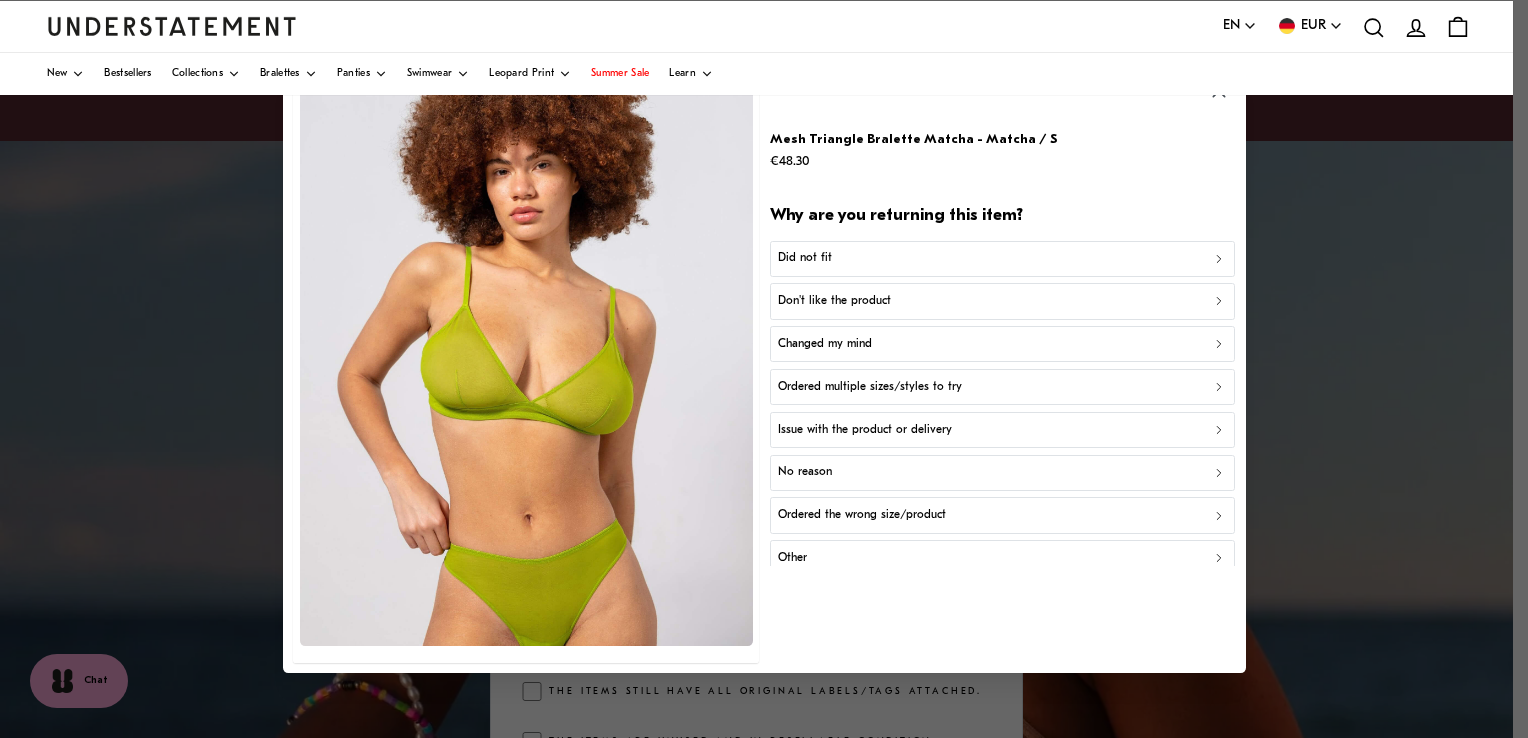 click 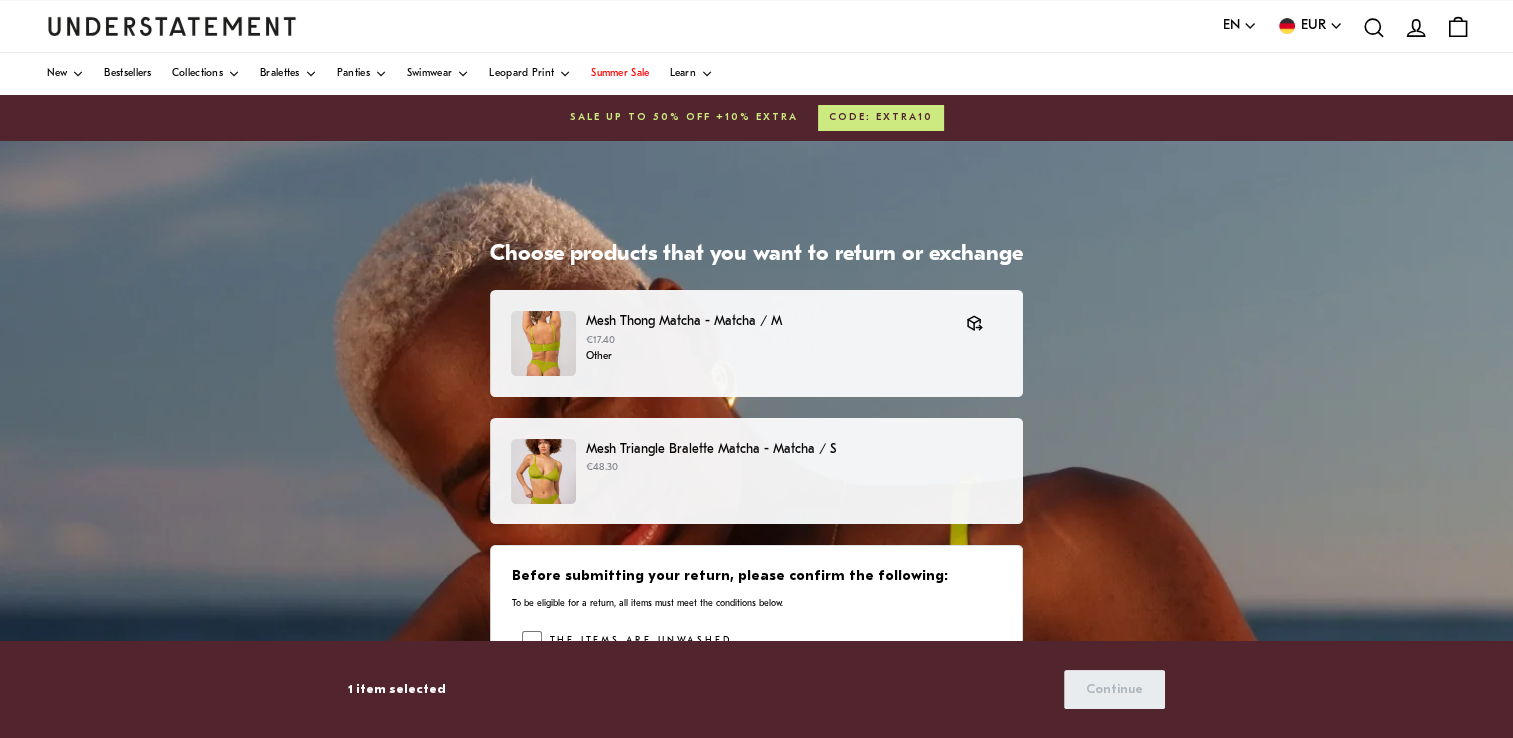 click on "€48.30" at bounding box center [794, 468] 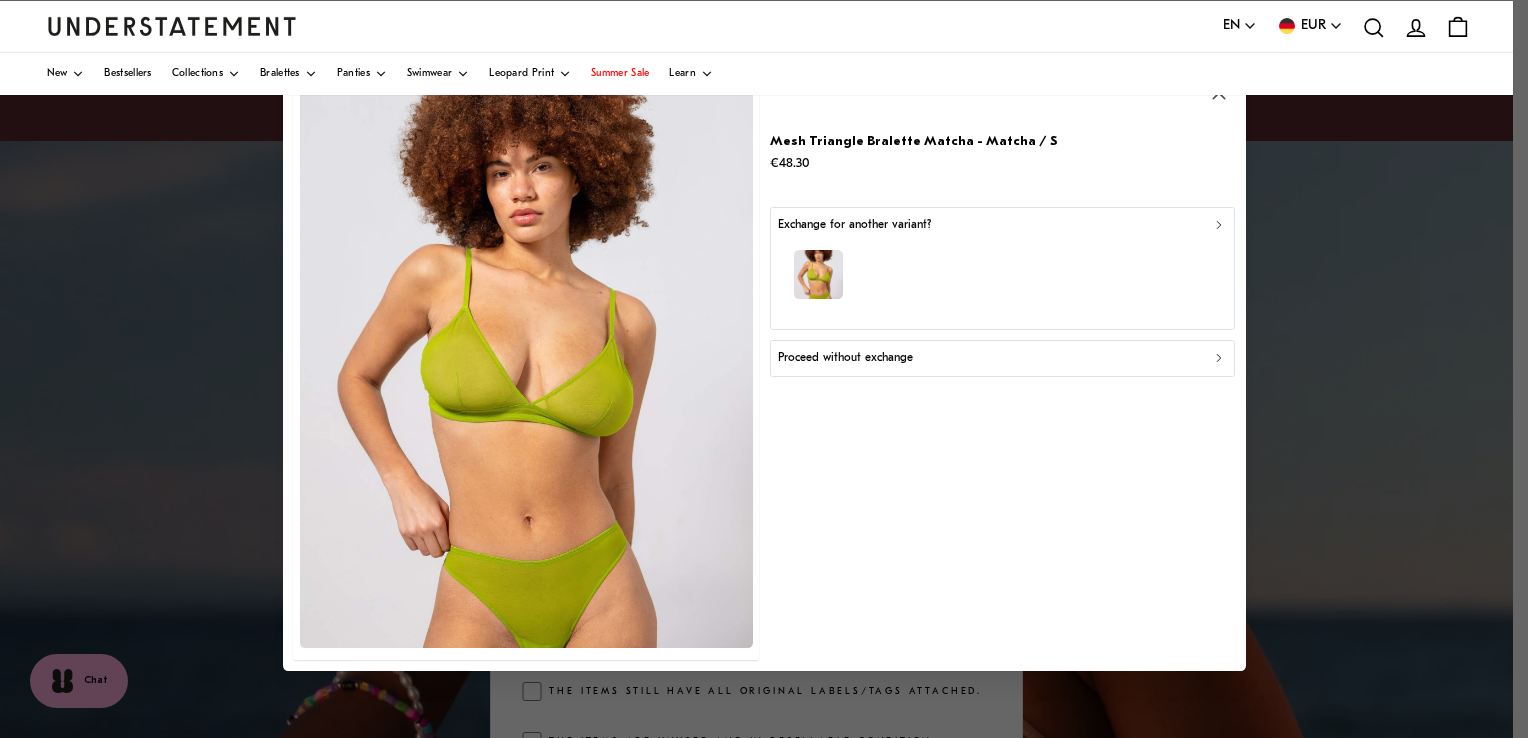 click on "Exchange for another variant?" at bounding box center (1002, 268) 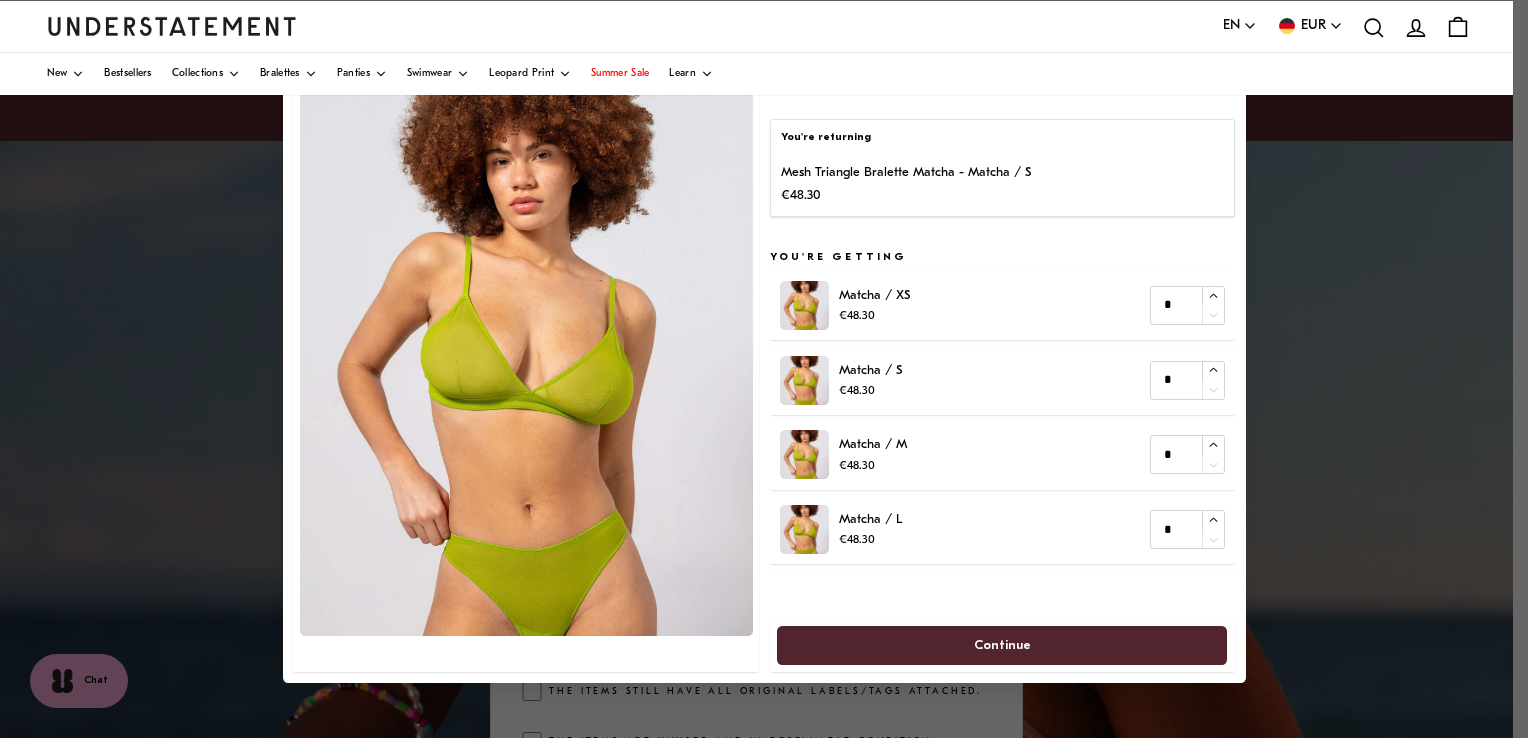 click at bounding box center [764, 369] 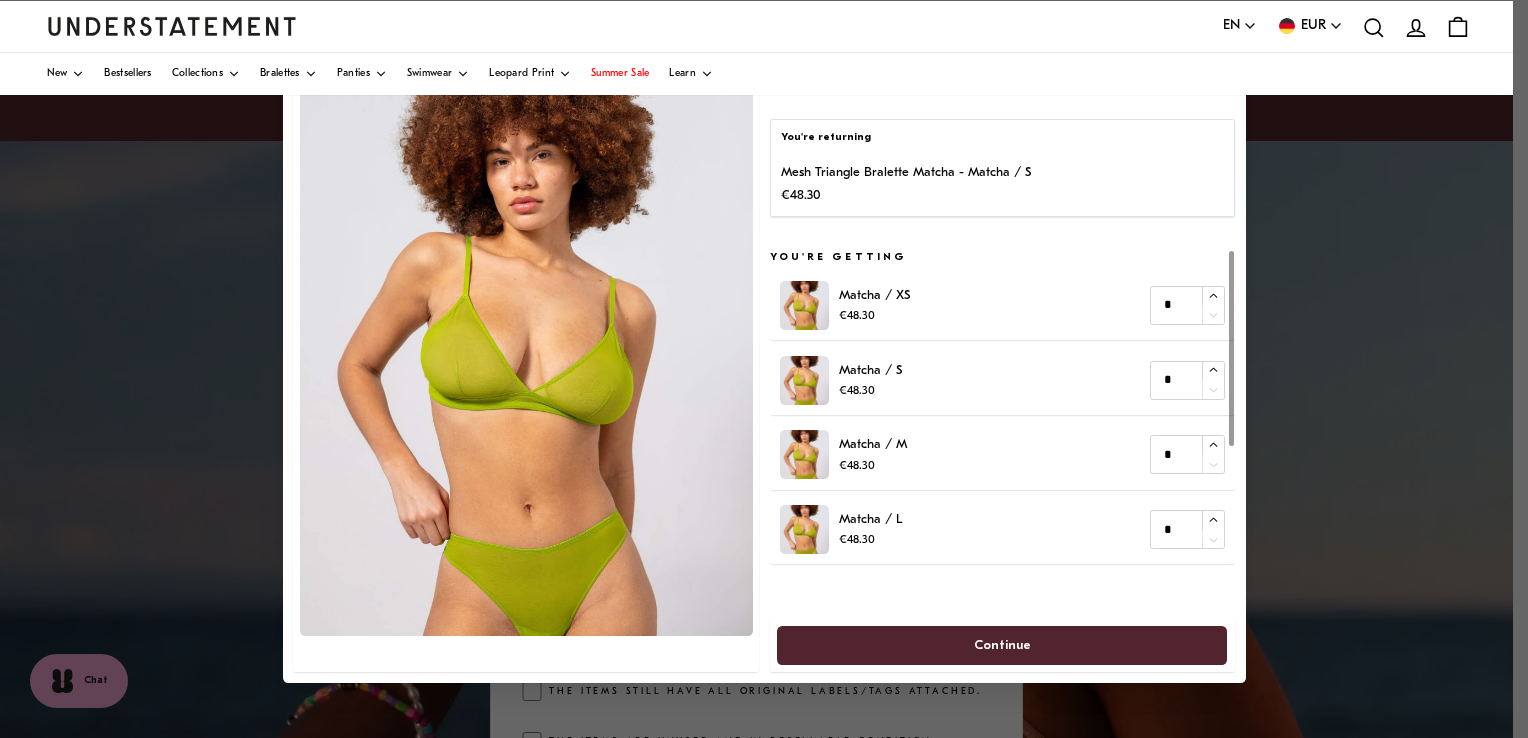 click at bounding box center (764, 369) 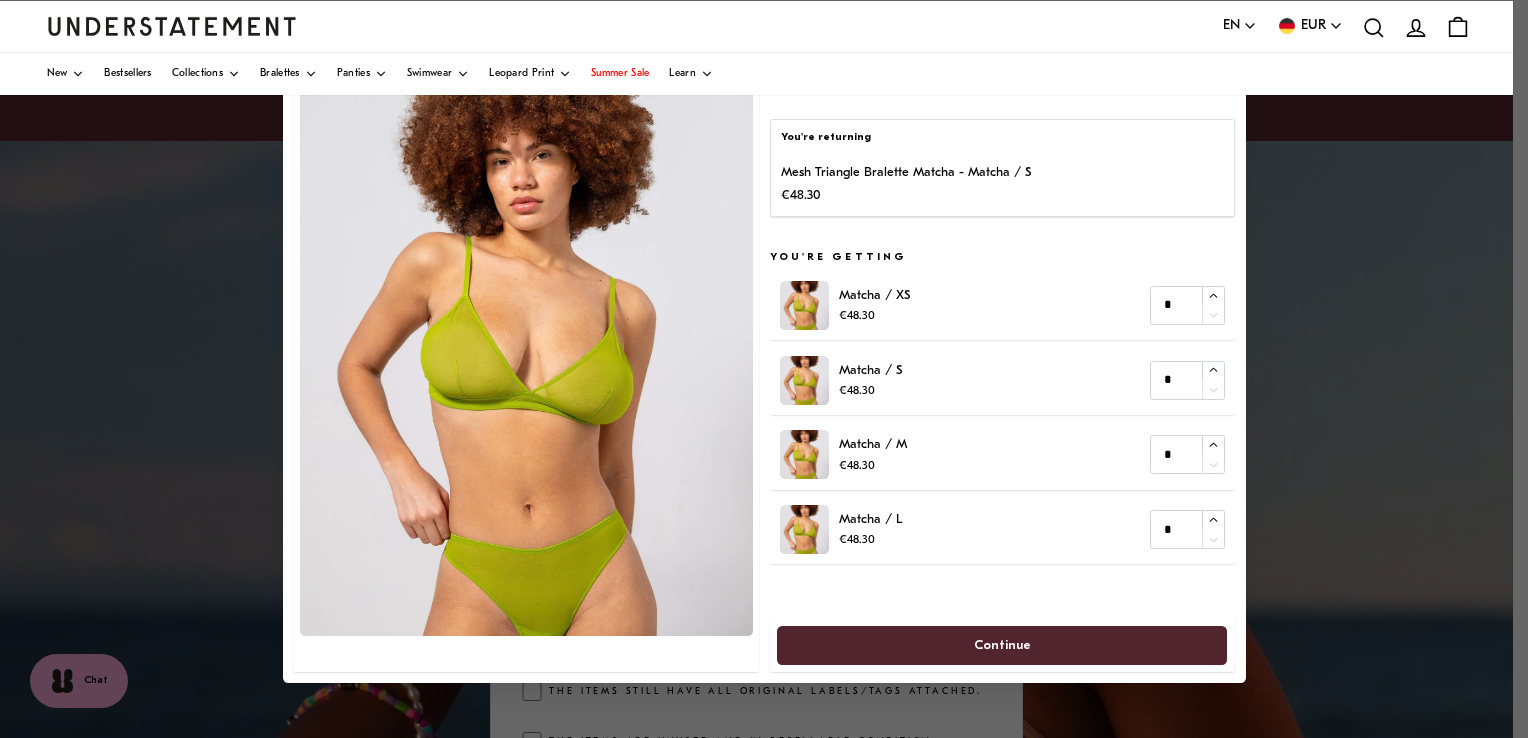 click at bounding box center (764, 369) 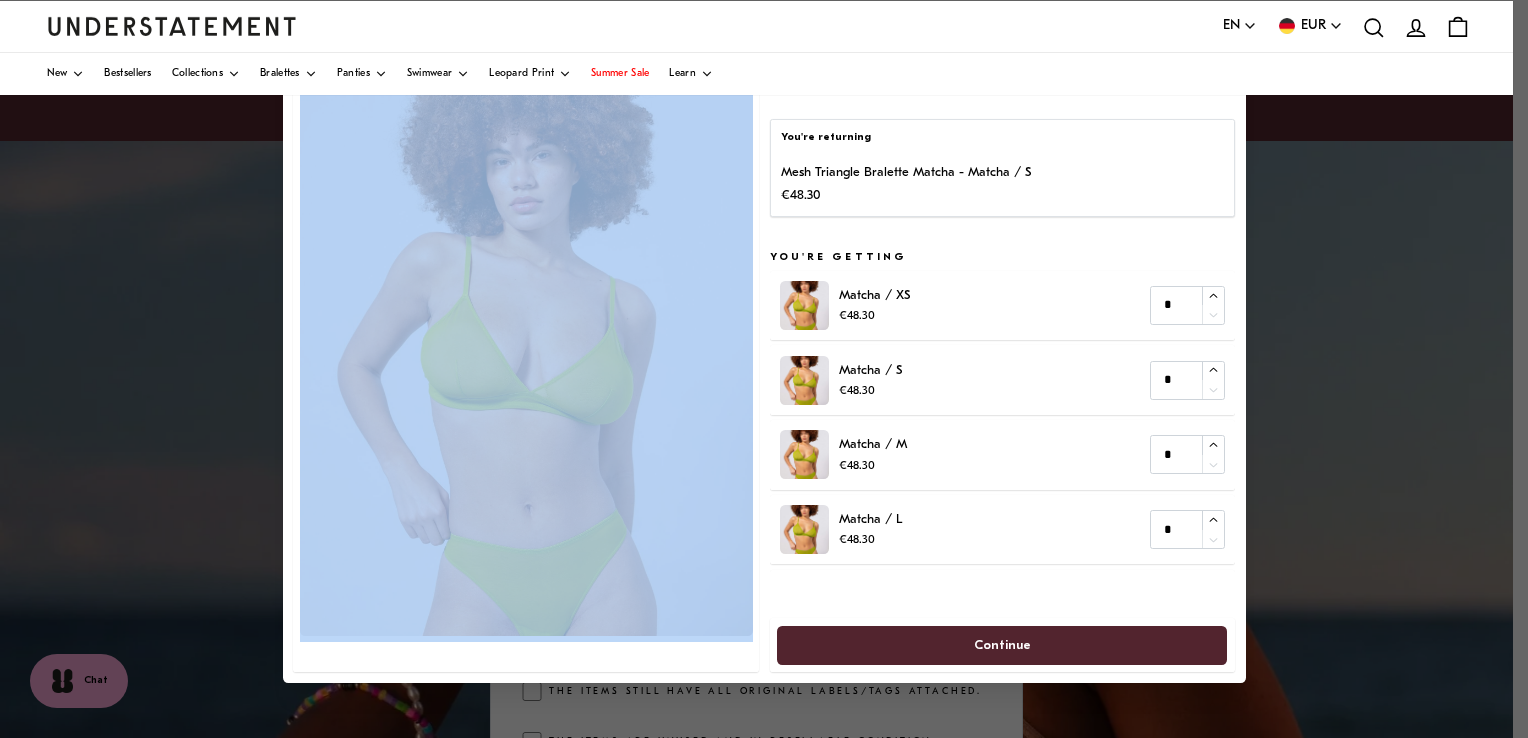 click at bounding box center [764, 369] 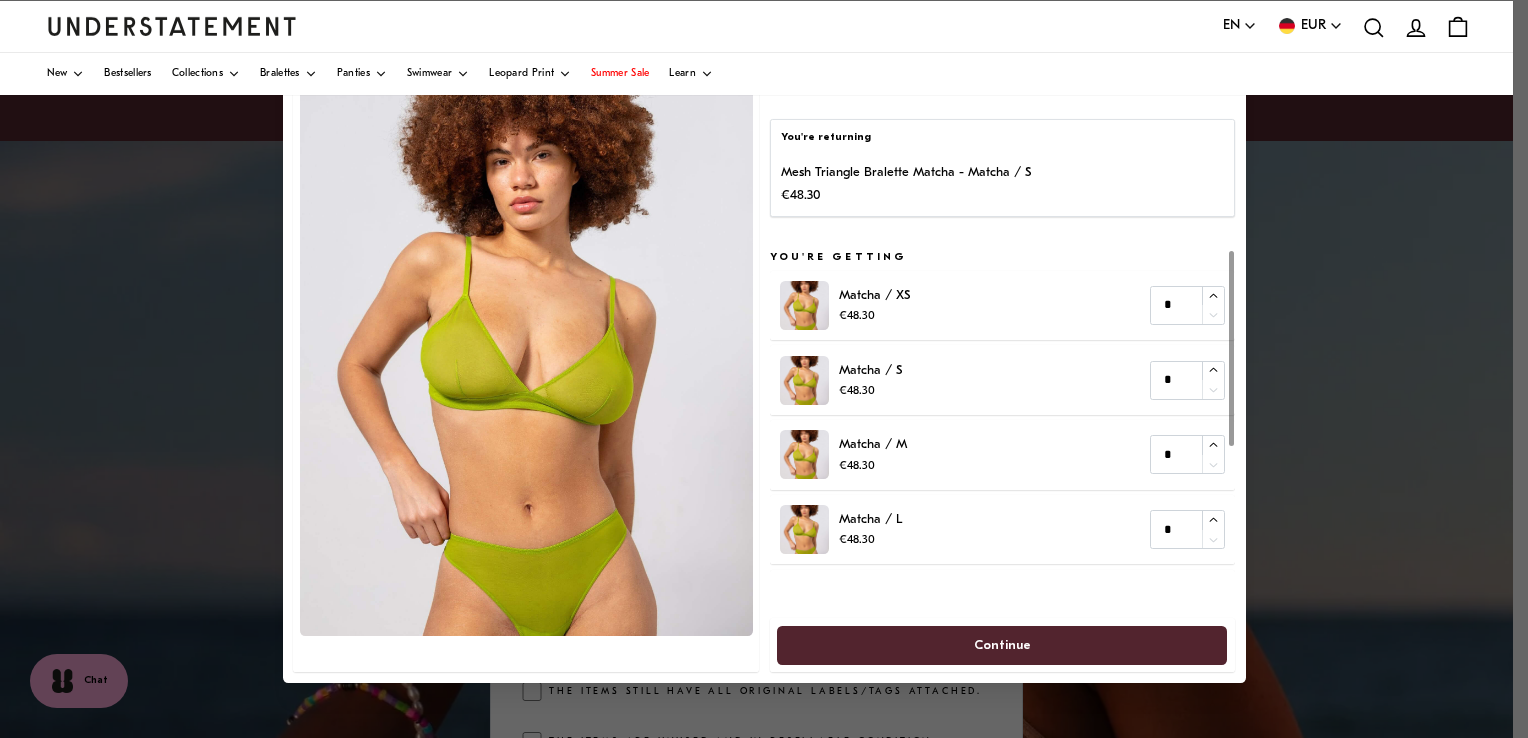 click on "You're returning Mesh Triangle Bralette Matcha - Matcha / S €48.30" at bounding box center [1002, 168] 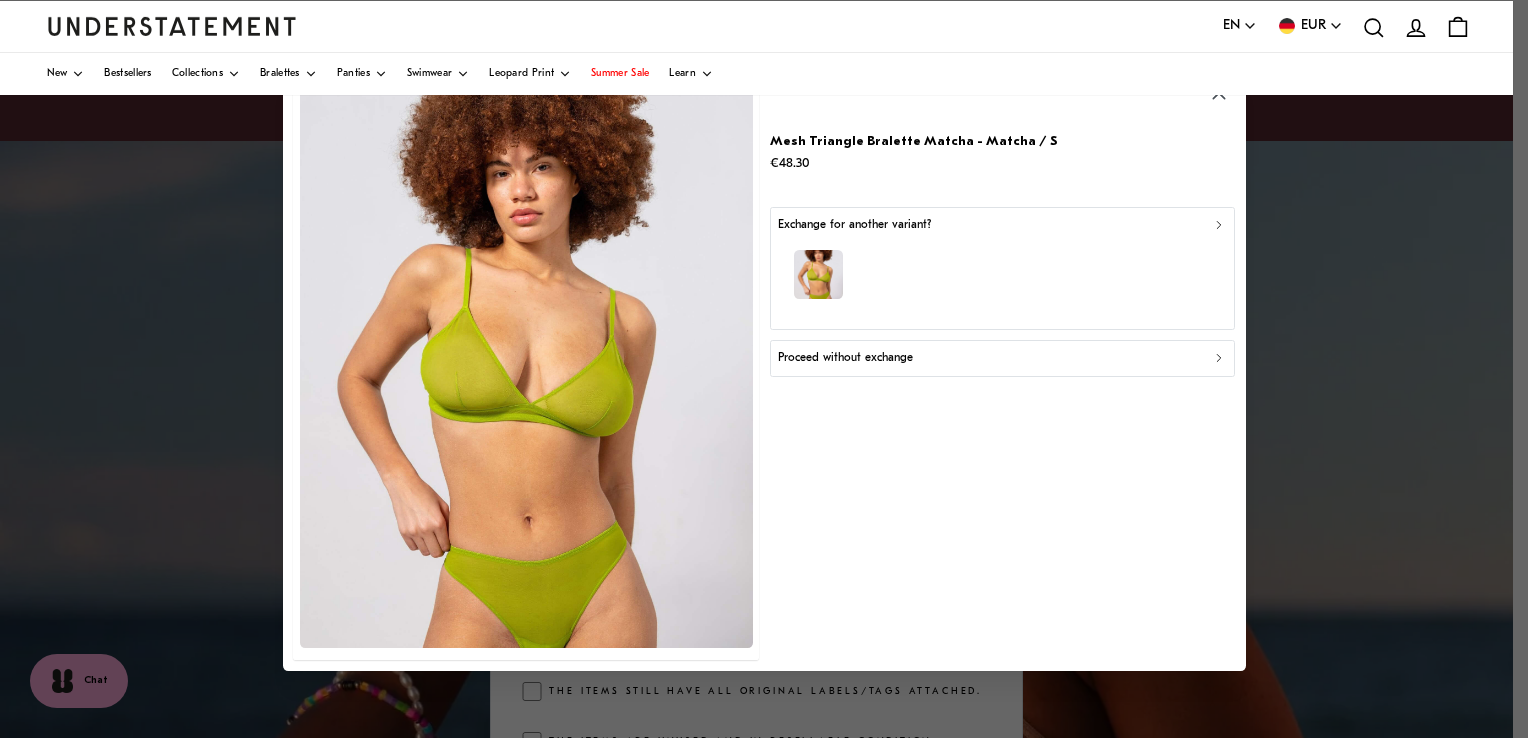 click on "Proceed without exchange" at bounding box center [845, 358] 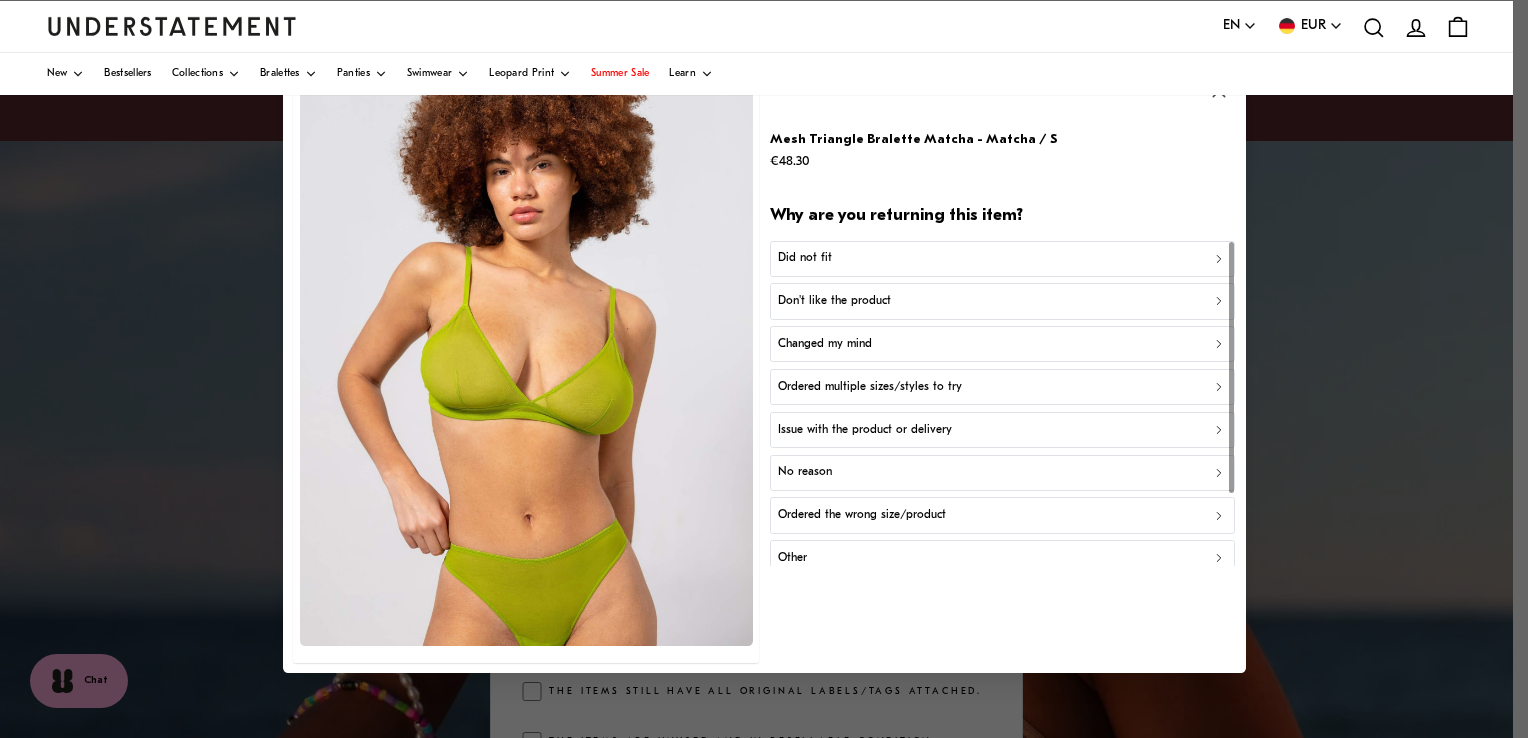 click on "Other" at bounding box center [1002, 558] 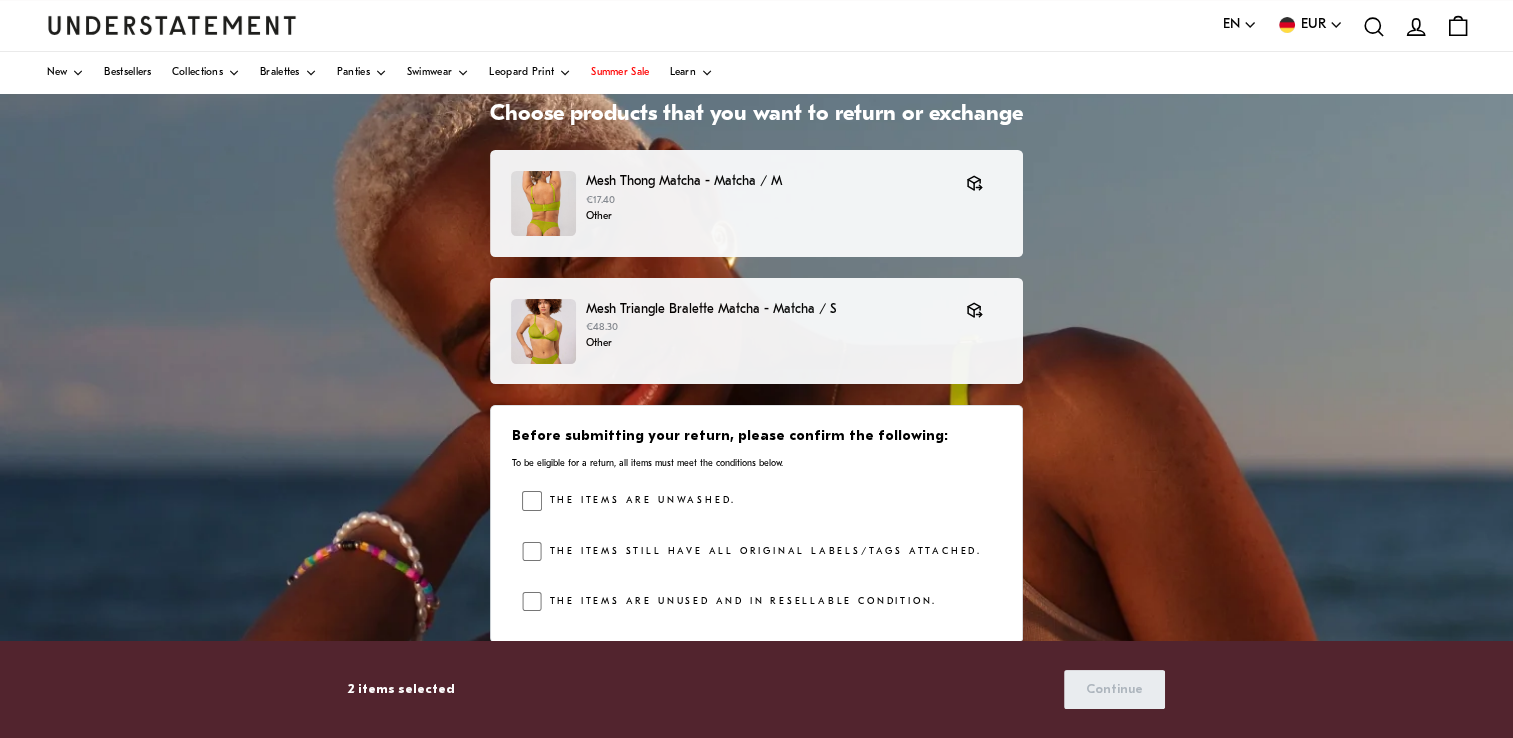 scroll, scrollTop: 180, scrollLeft: 0, axis: vertical 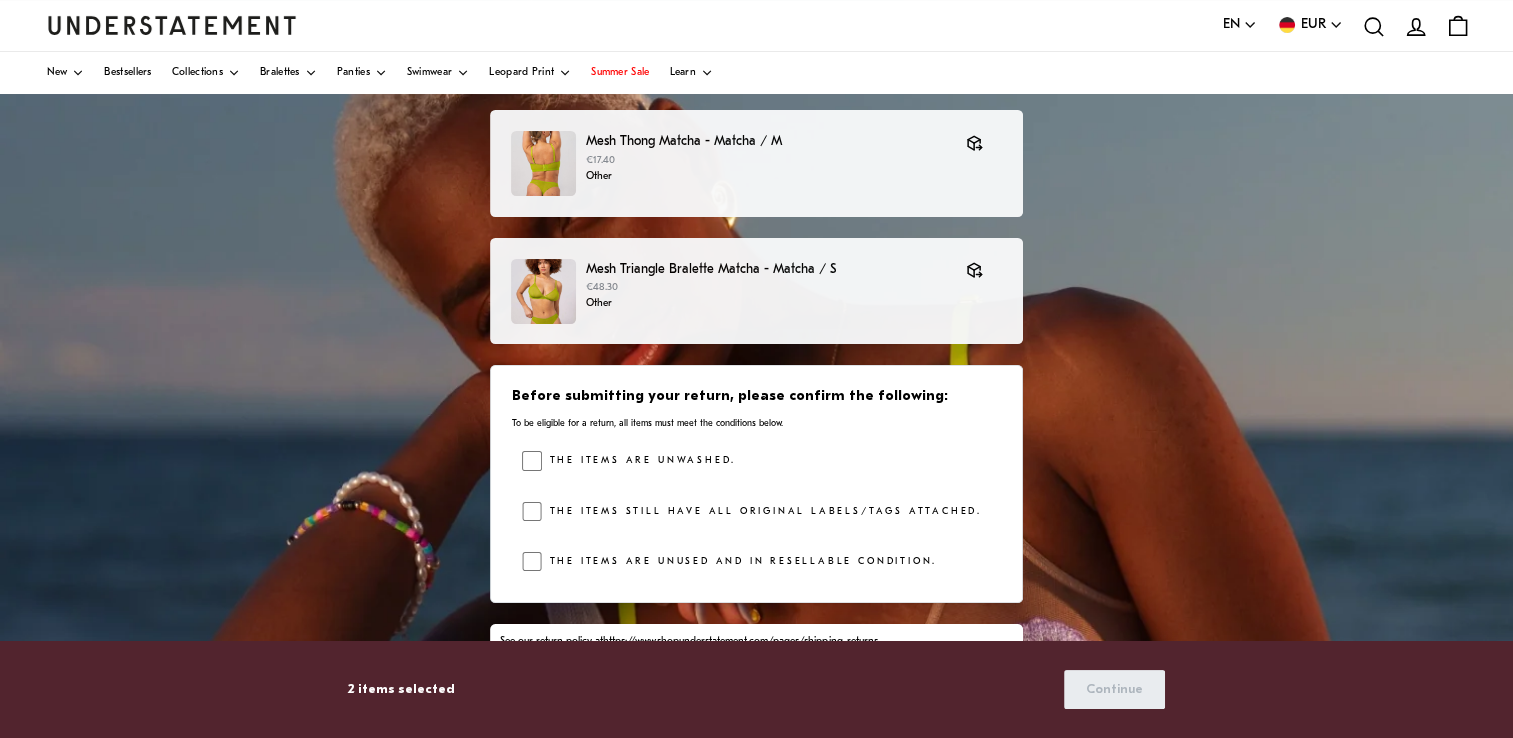 click on "The items are unwashed." at bounding box center (639, 461) 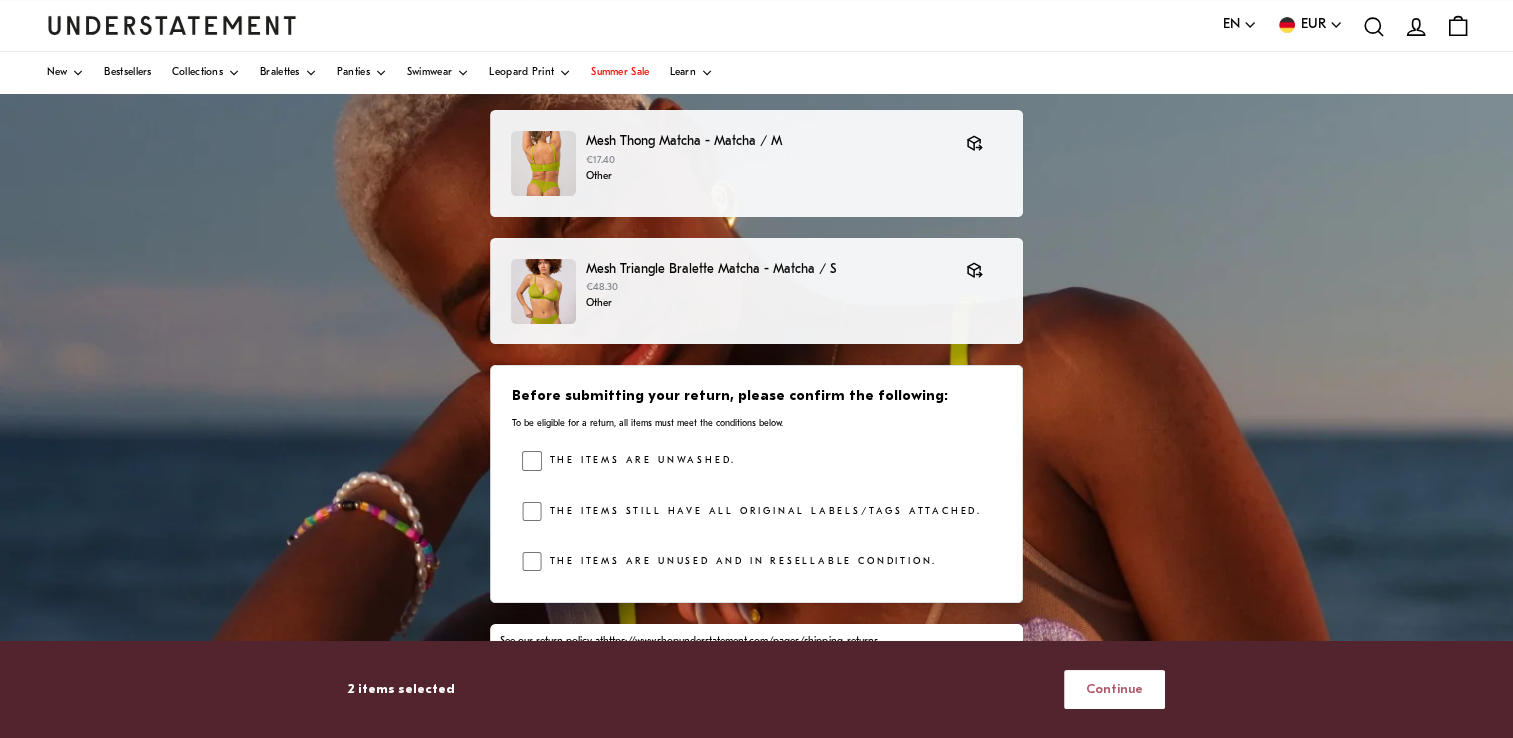 scroll, scrollTop: 12, scrollLeft: 0, axis: vertical 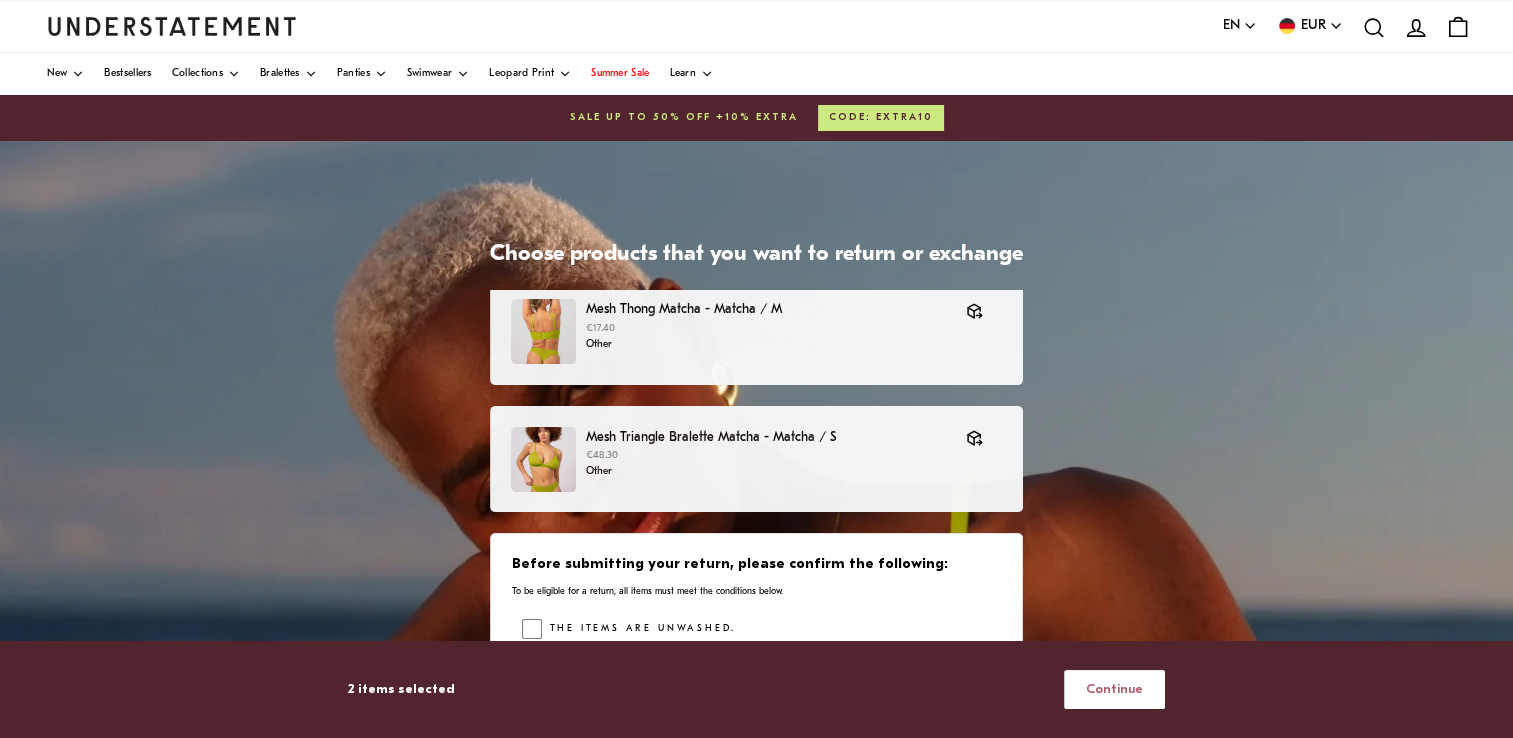 click on "Continue" at bounding box center (1114, 689) 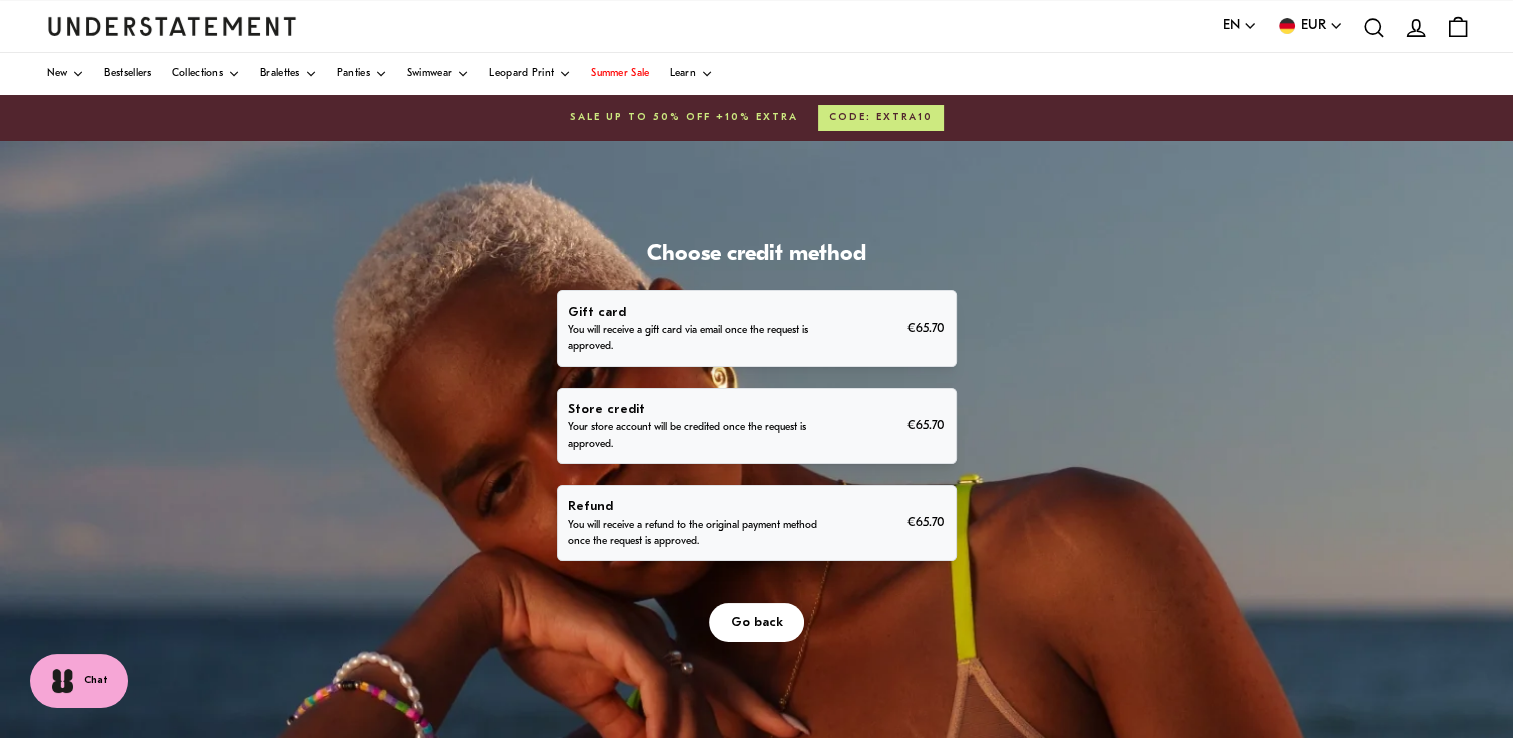 click on "Gift card You will receive a gift card via email once the request is approved. €65.70" at bounding box center (756, 329) 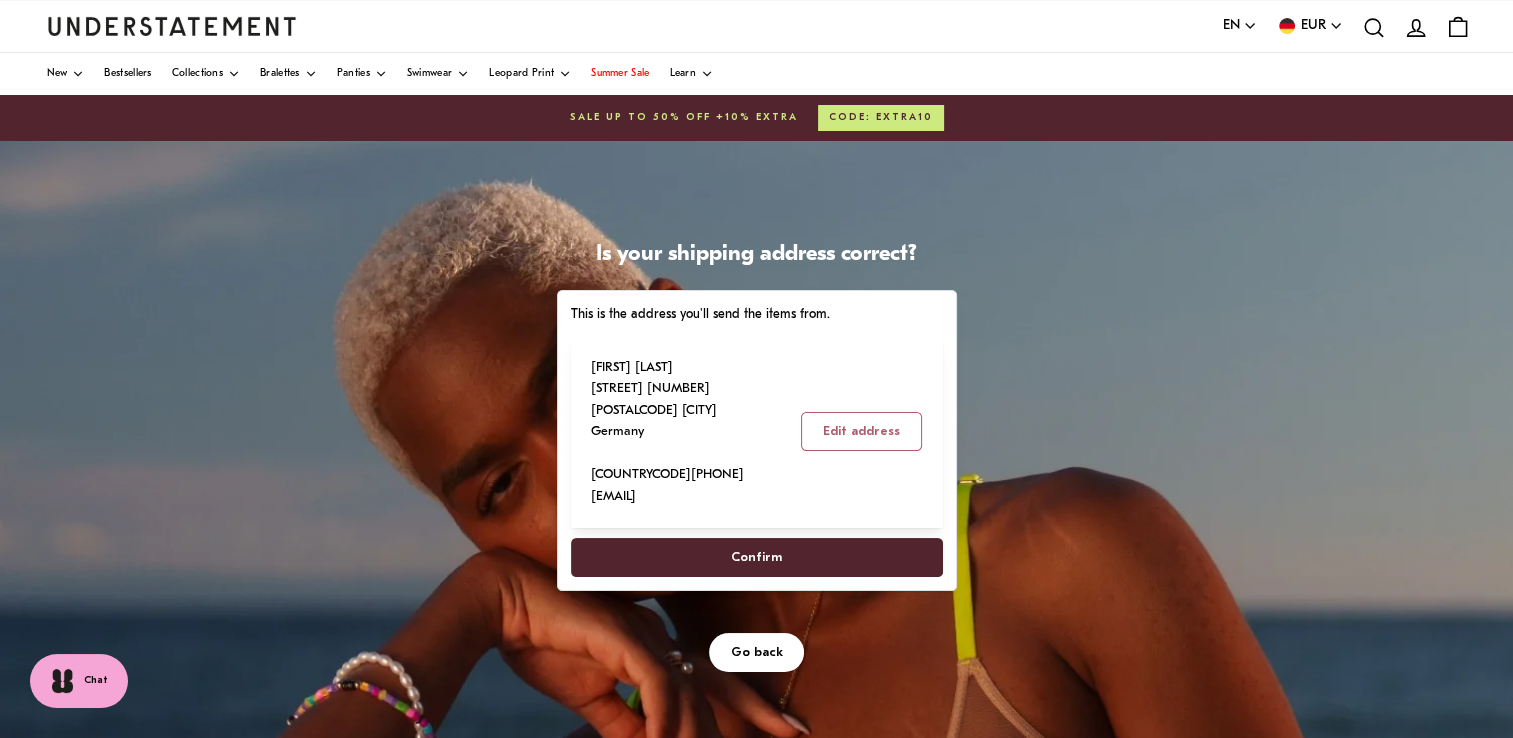 click on "Confirm" at bounding box center (756, 557) 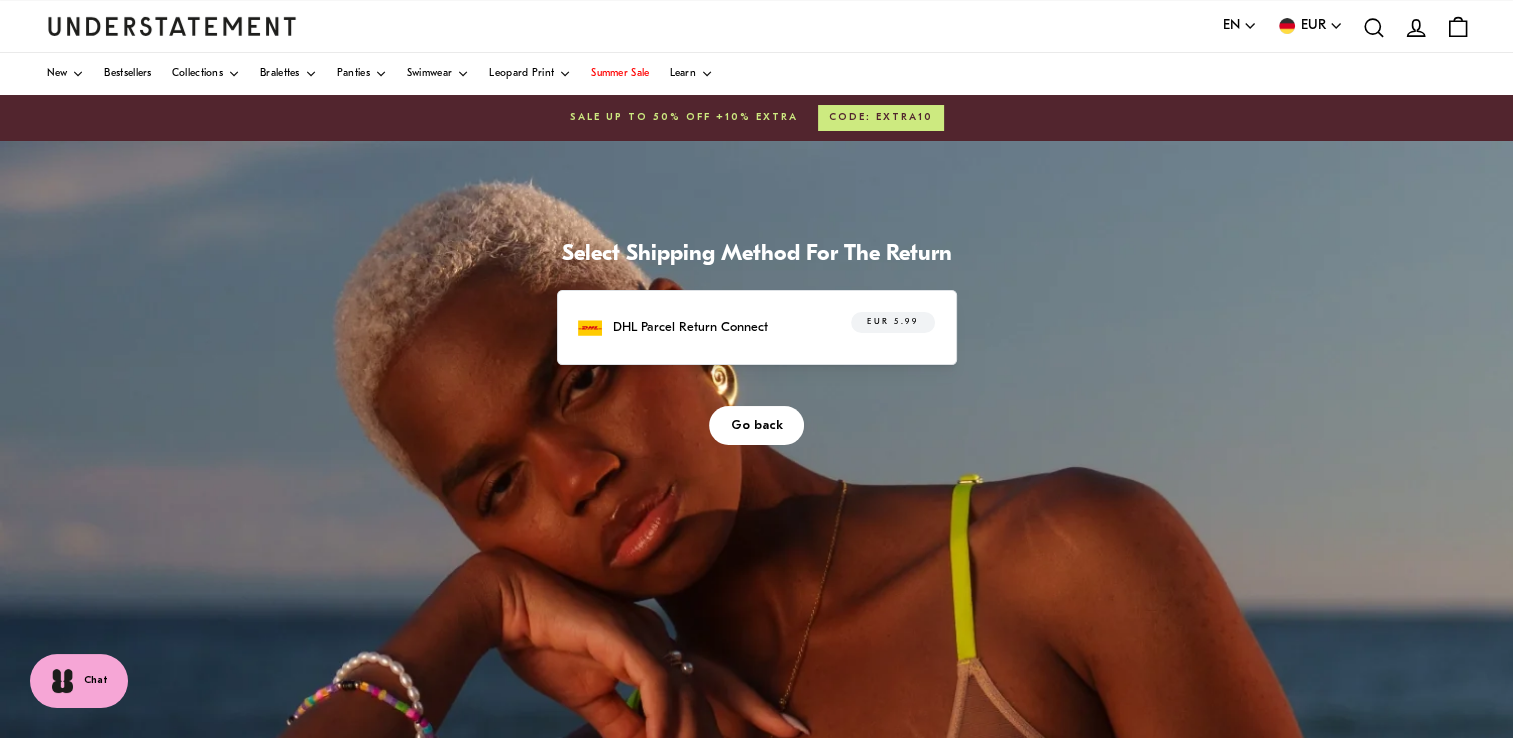 click on "DHL Parcel Return Connect" at bounding box center (690, 327) 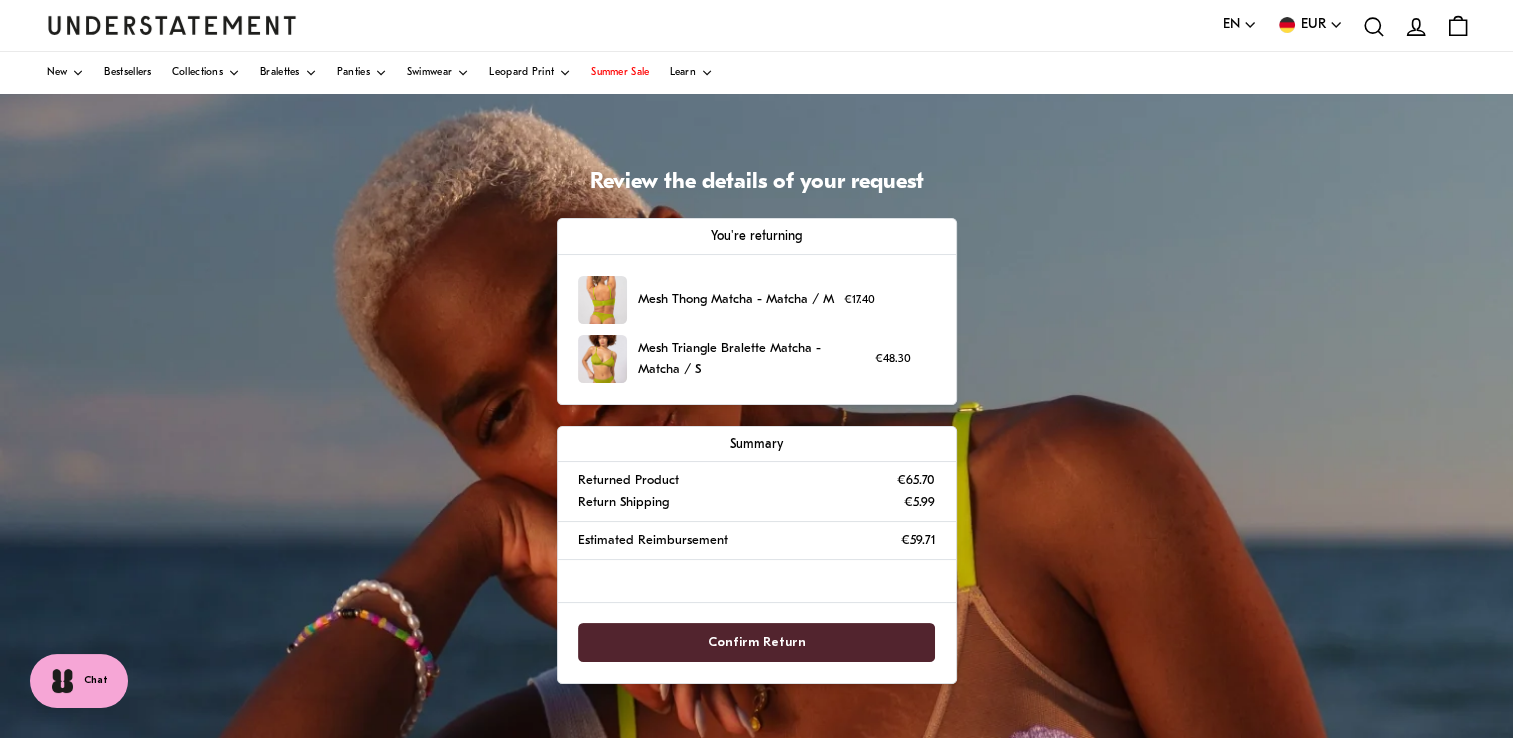 scroll, scrollTop: 75, scrollLeft: 0, axis: vertical 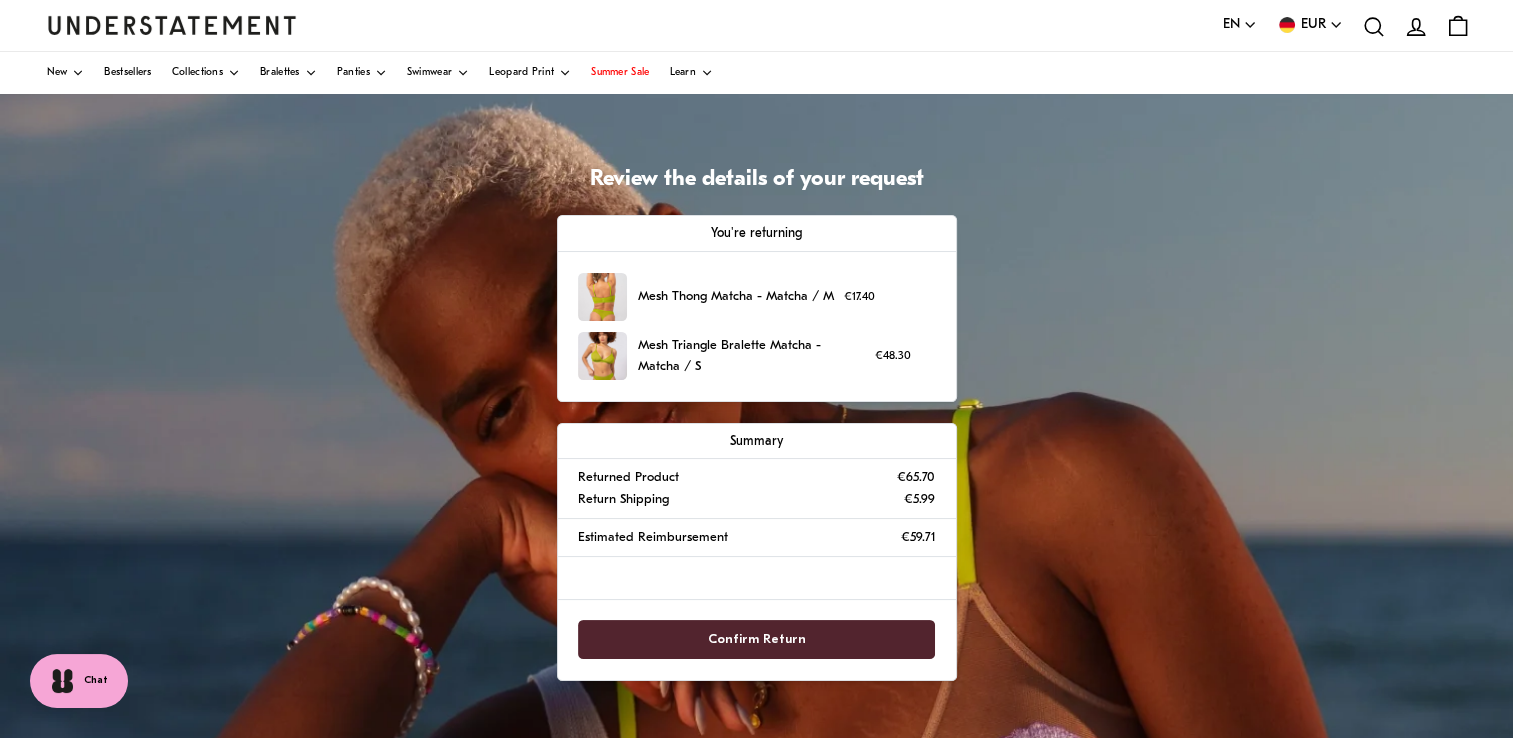click on "Confirm Return" at bounding box center [756, 639] 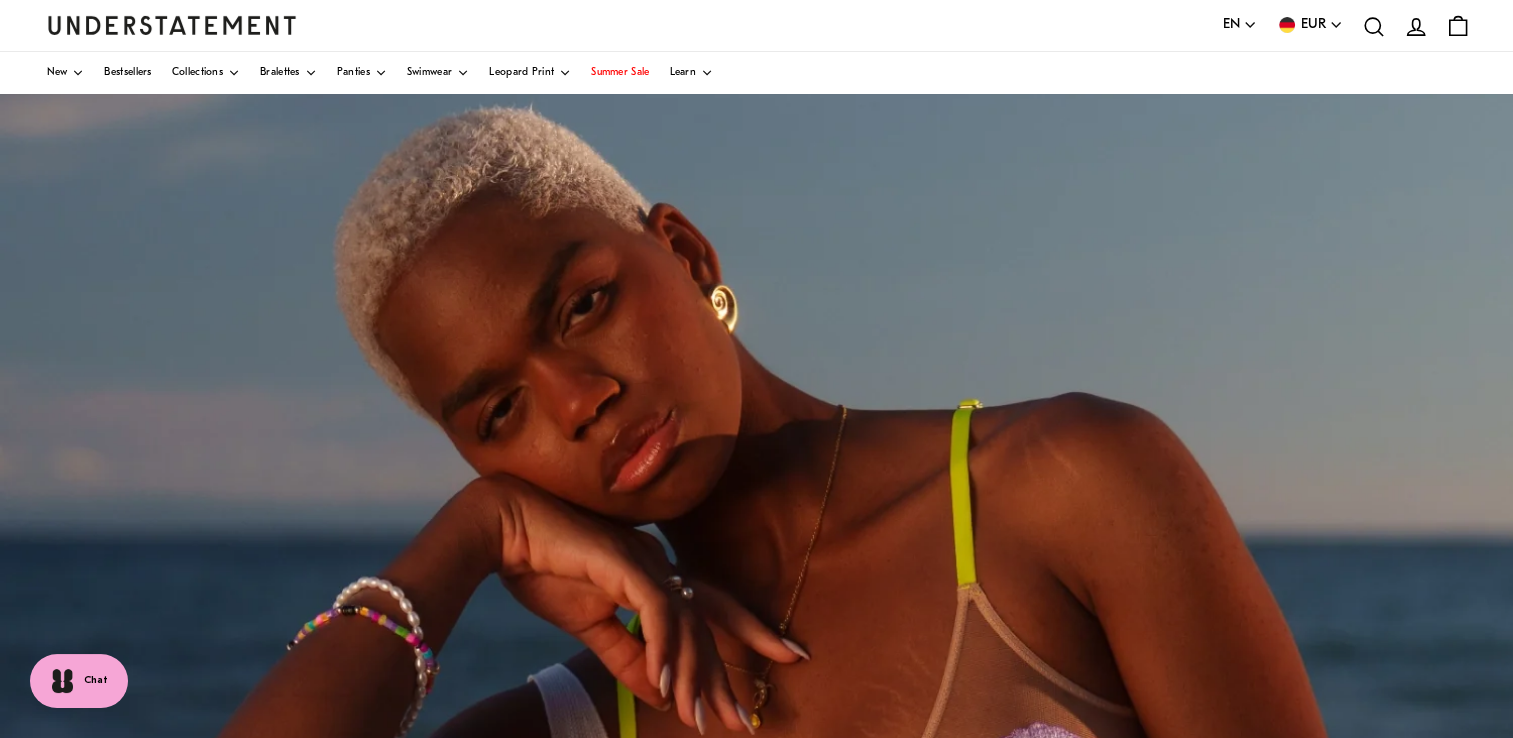 scroll, scrollTop: 0, scrollLeft: 0, axis: both 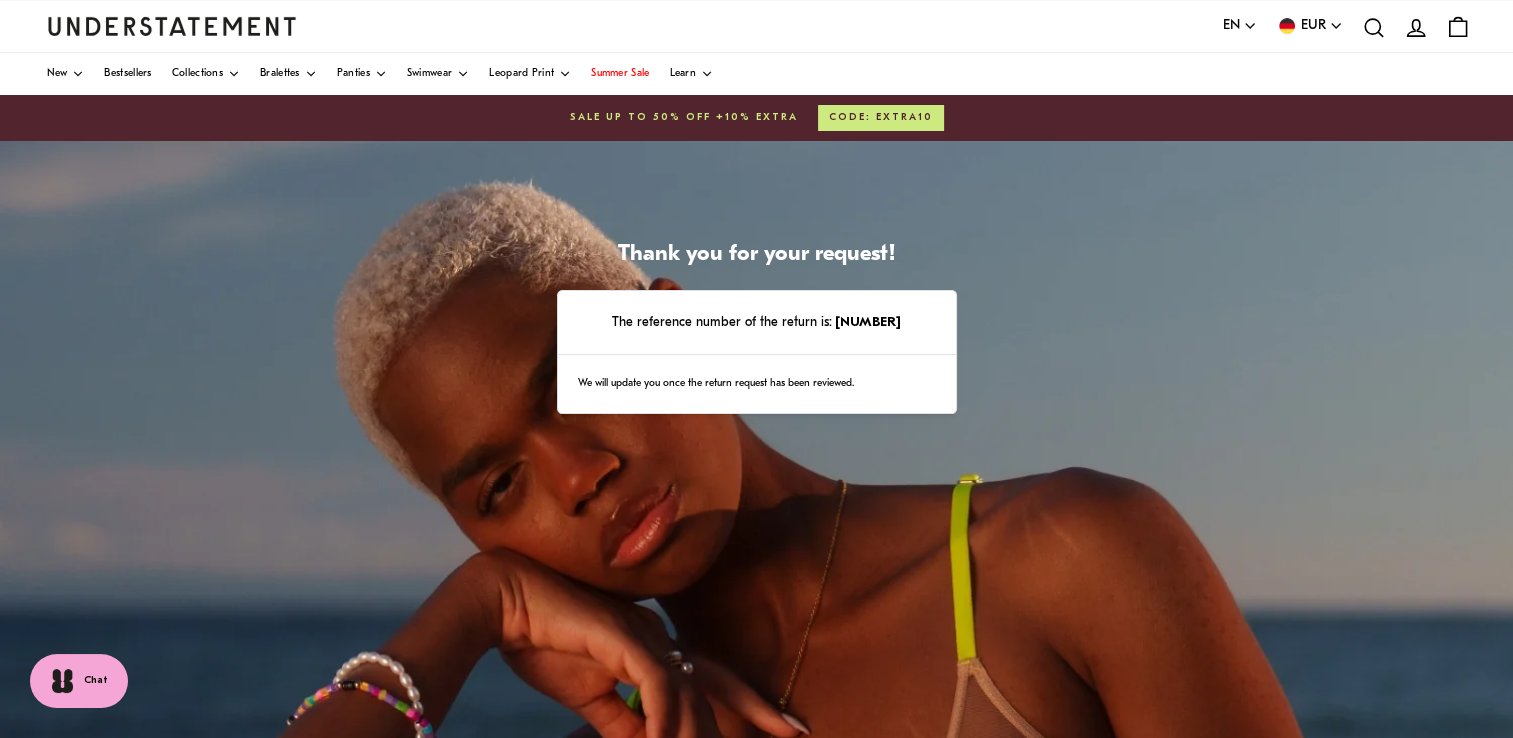 click on "The reference number of the return is:    [NUMBER]" at bounding box center (756, 322) 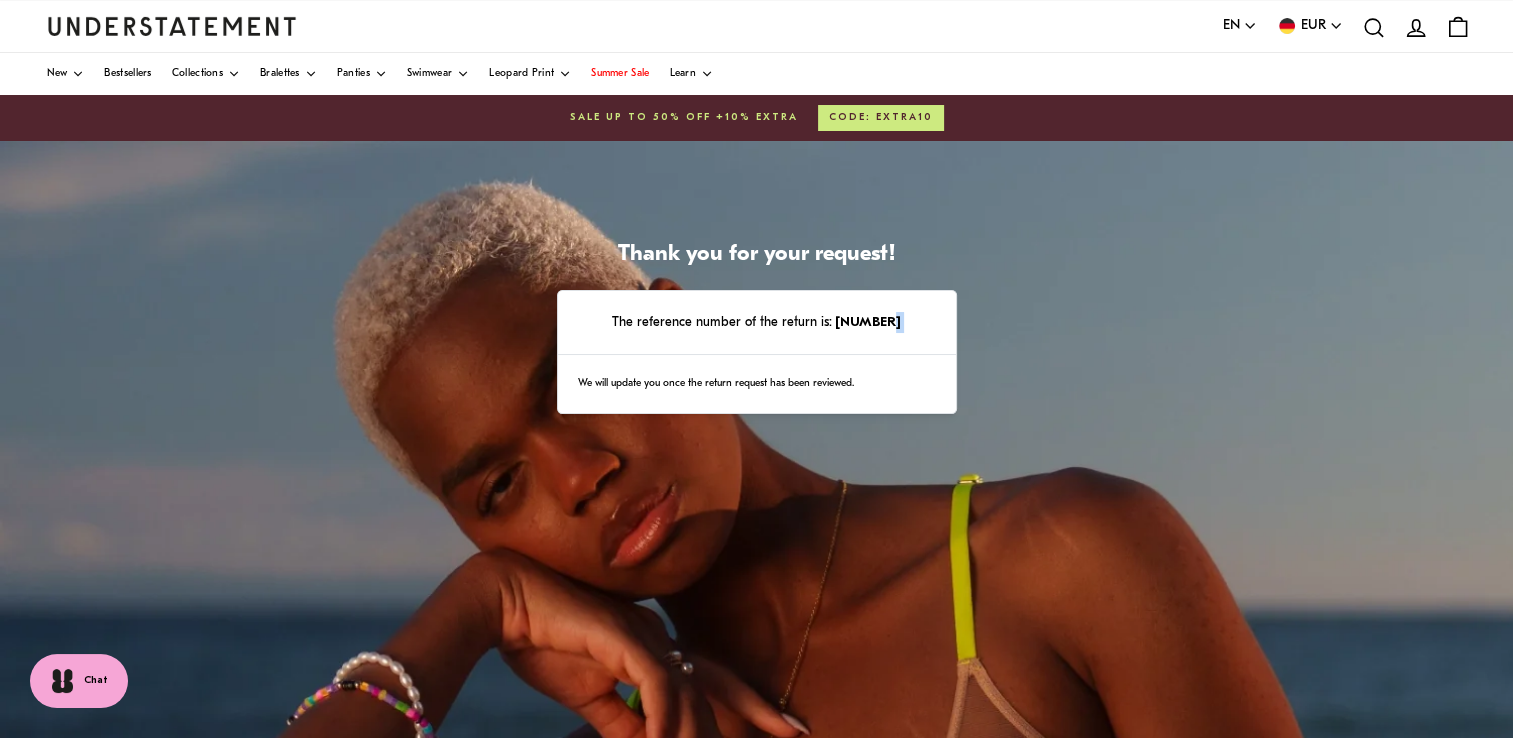 click on "The reference number of the return is:    [NUMBER]" at bounding box center [756, 322] 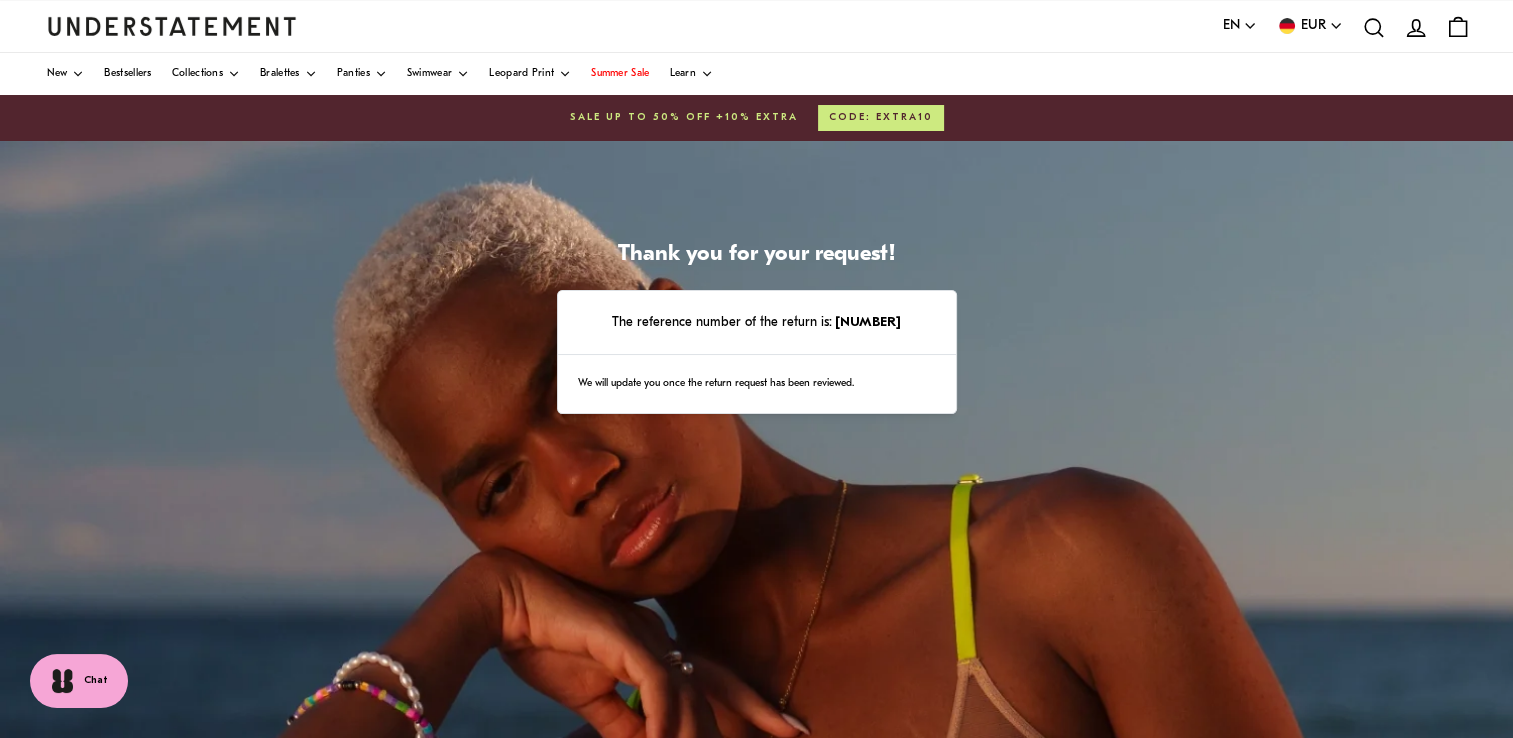 click on "The reference number of the return is:    [NUMBER] We will update you once the return request has been reviewed.
Powered by  Pango" at bounding box center (756, 641) 